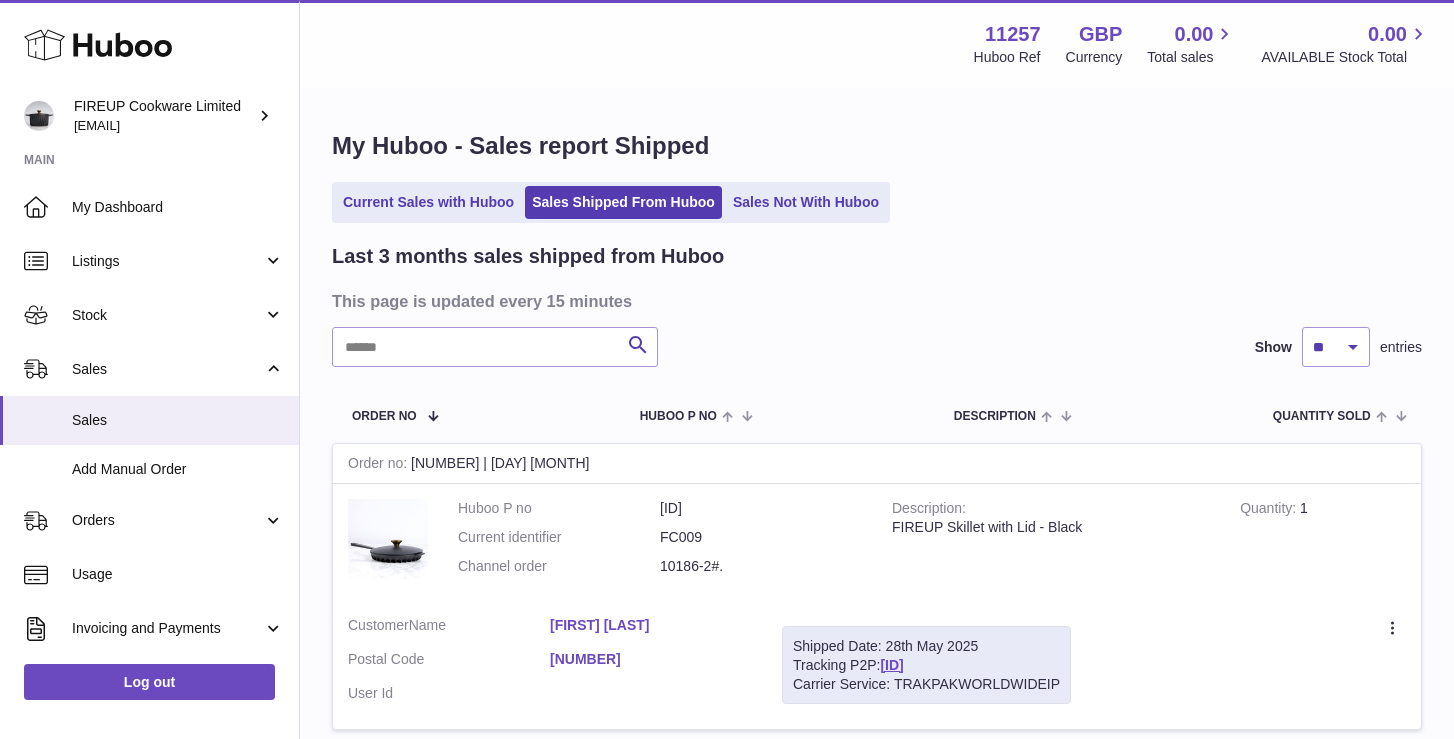 select on "**" 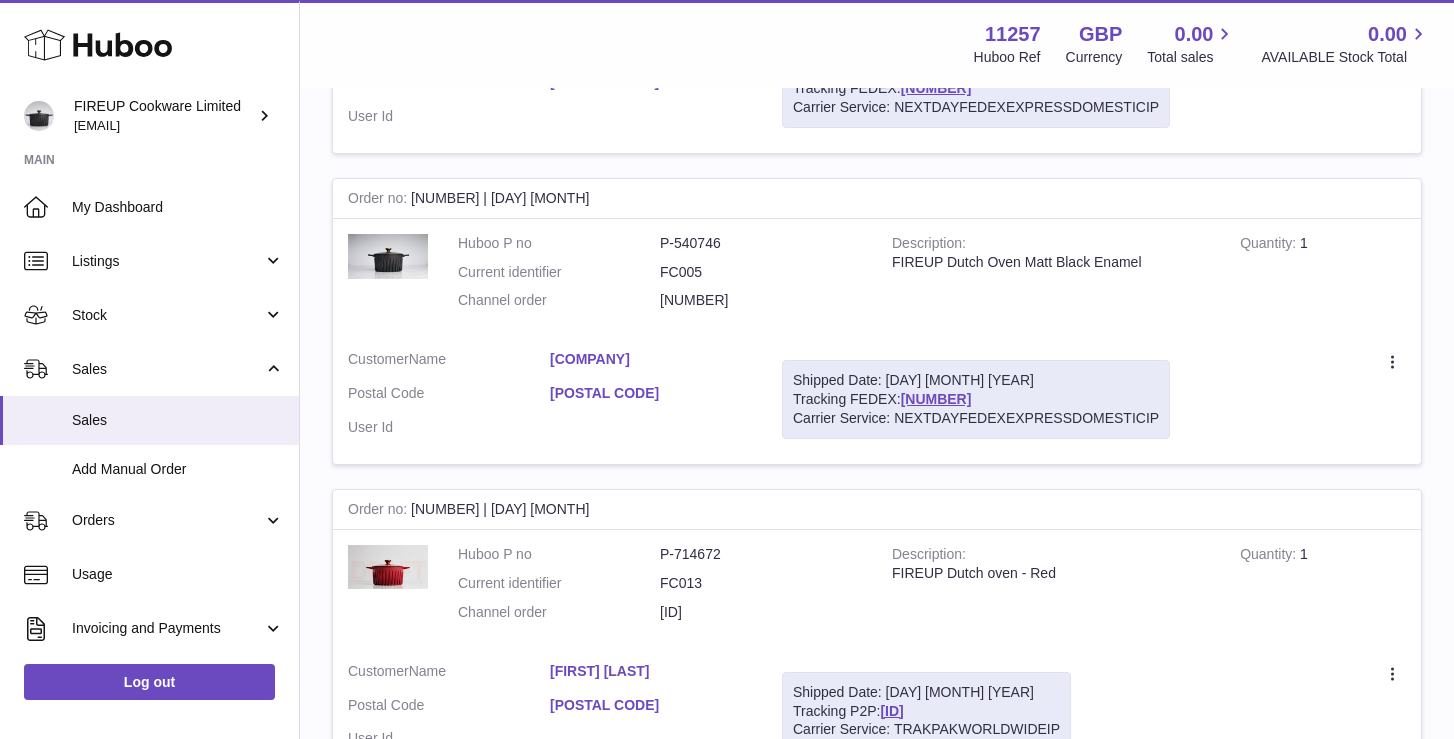 scroll, scrollTop: 0, scrollLeft: 0, axis: both 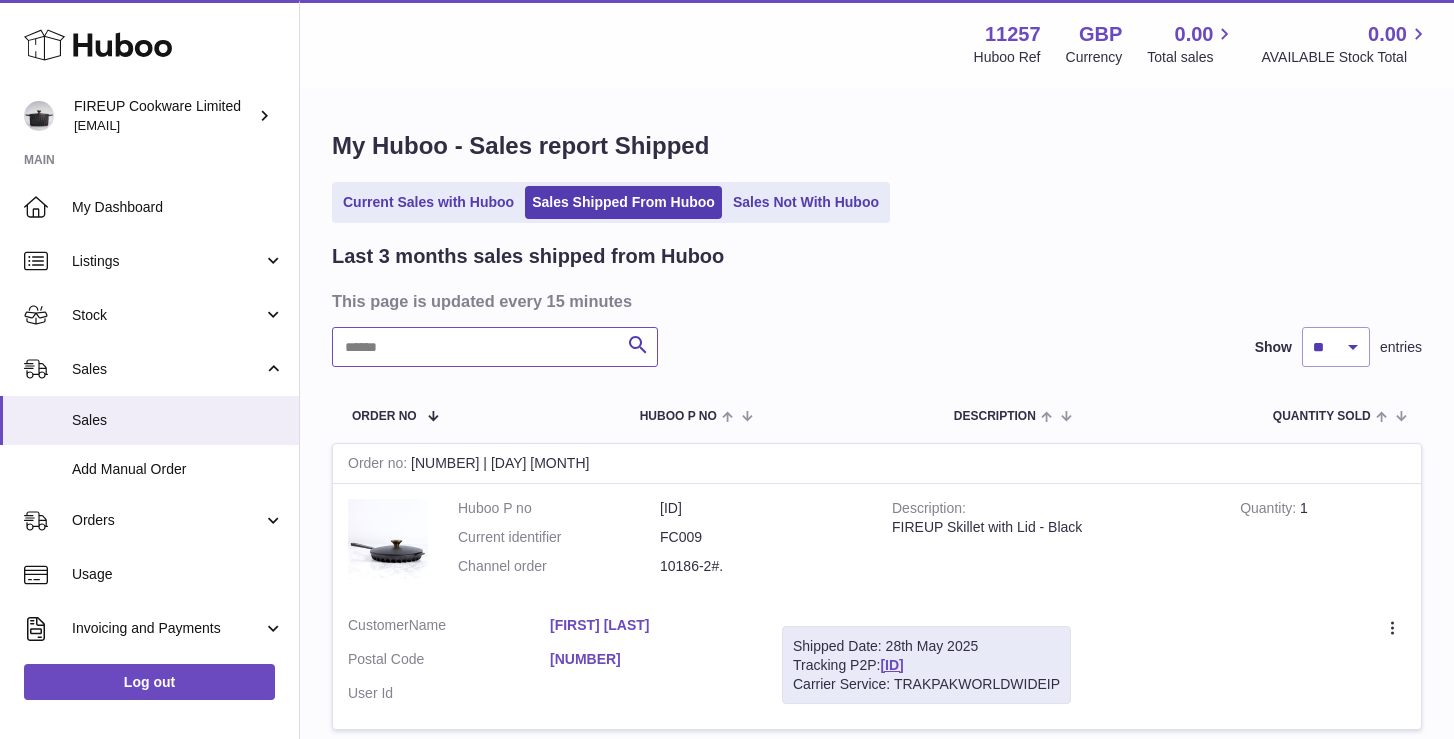 click at bounding box center (495, 347) 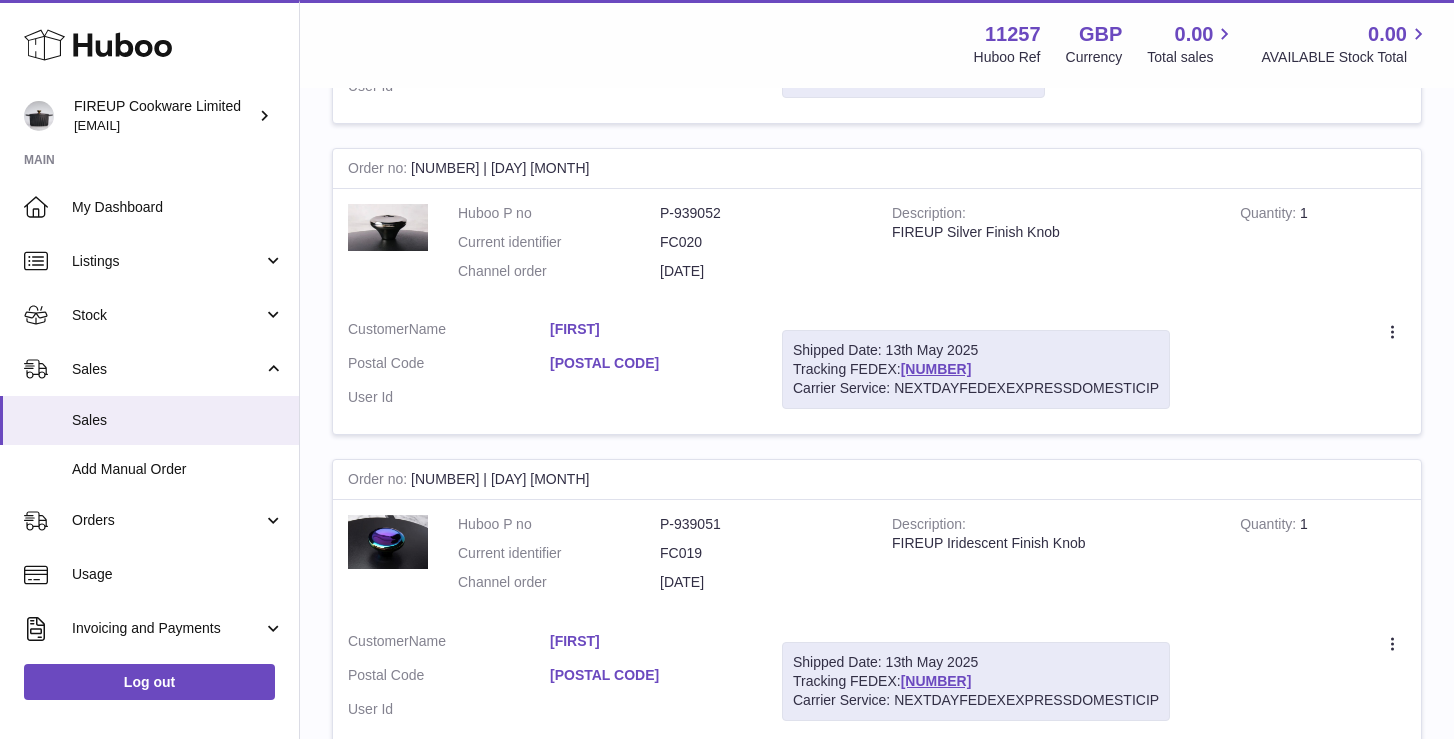 scroll, scrollTop: 10597, scrollLeft: 0, axis: vertical 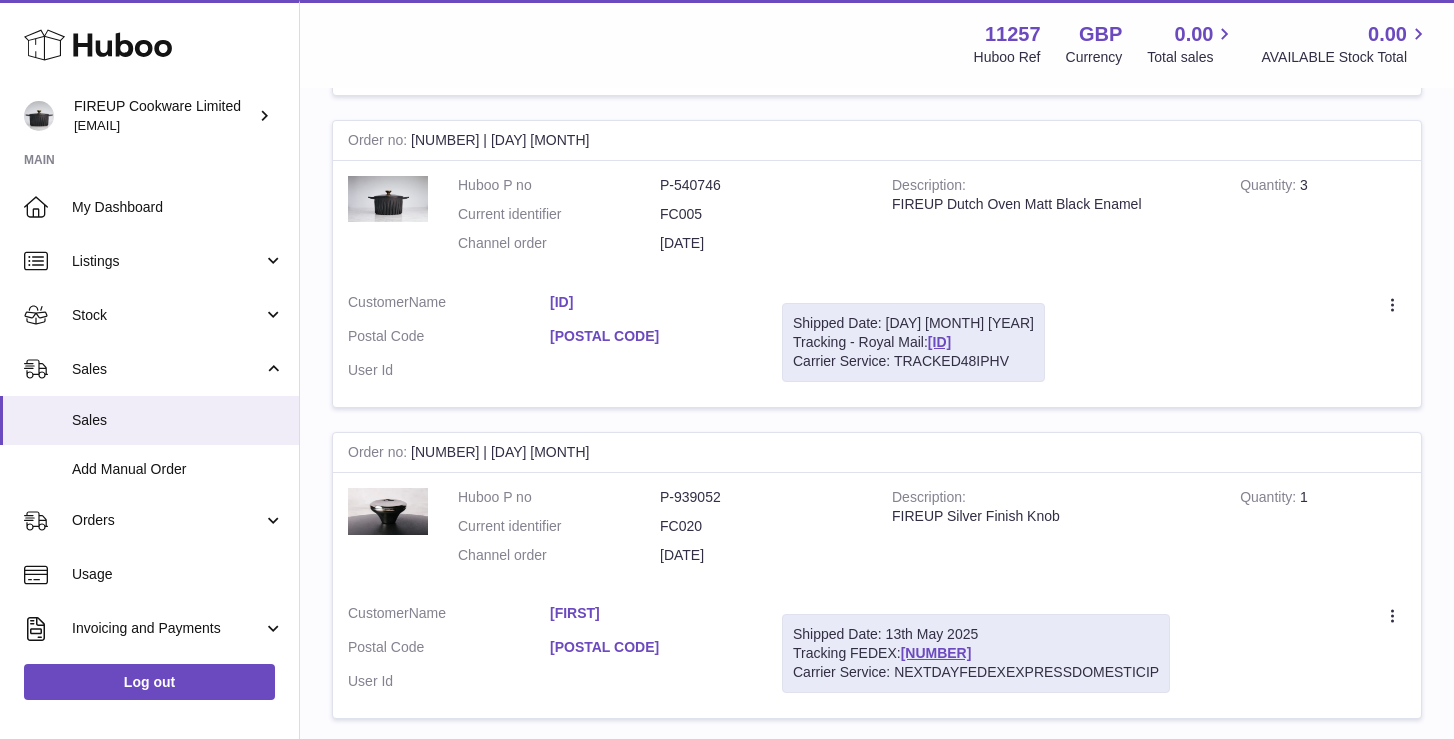 type on "******" 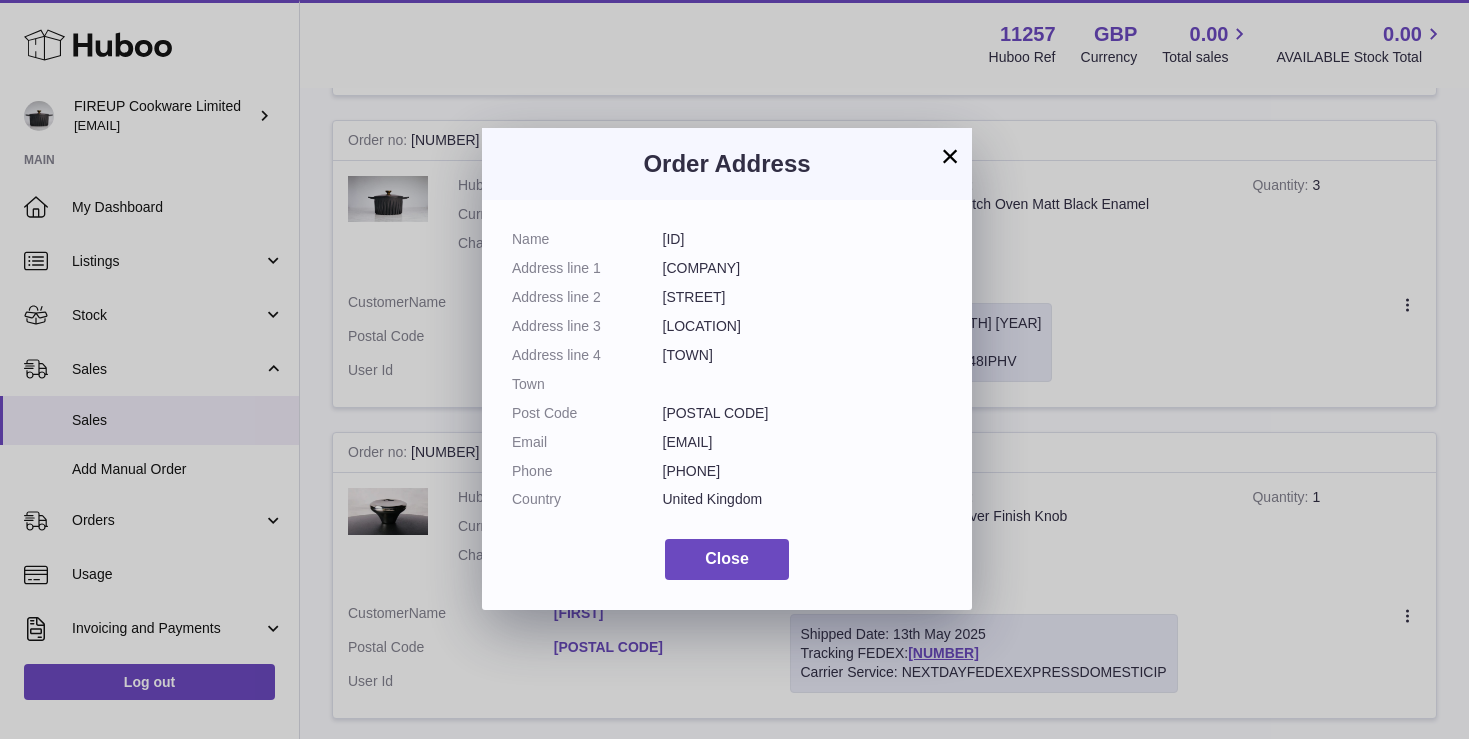 drag, startPoint x: 743, startPoint y: 356, endPoint x: 629, endPoint y: 300, distance: 127.01181 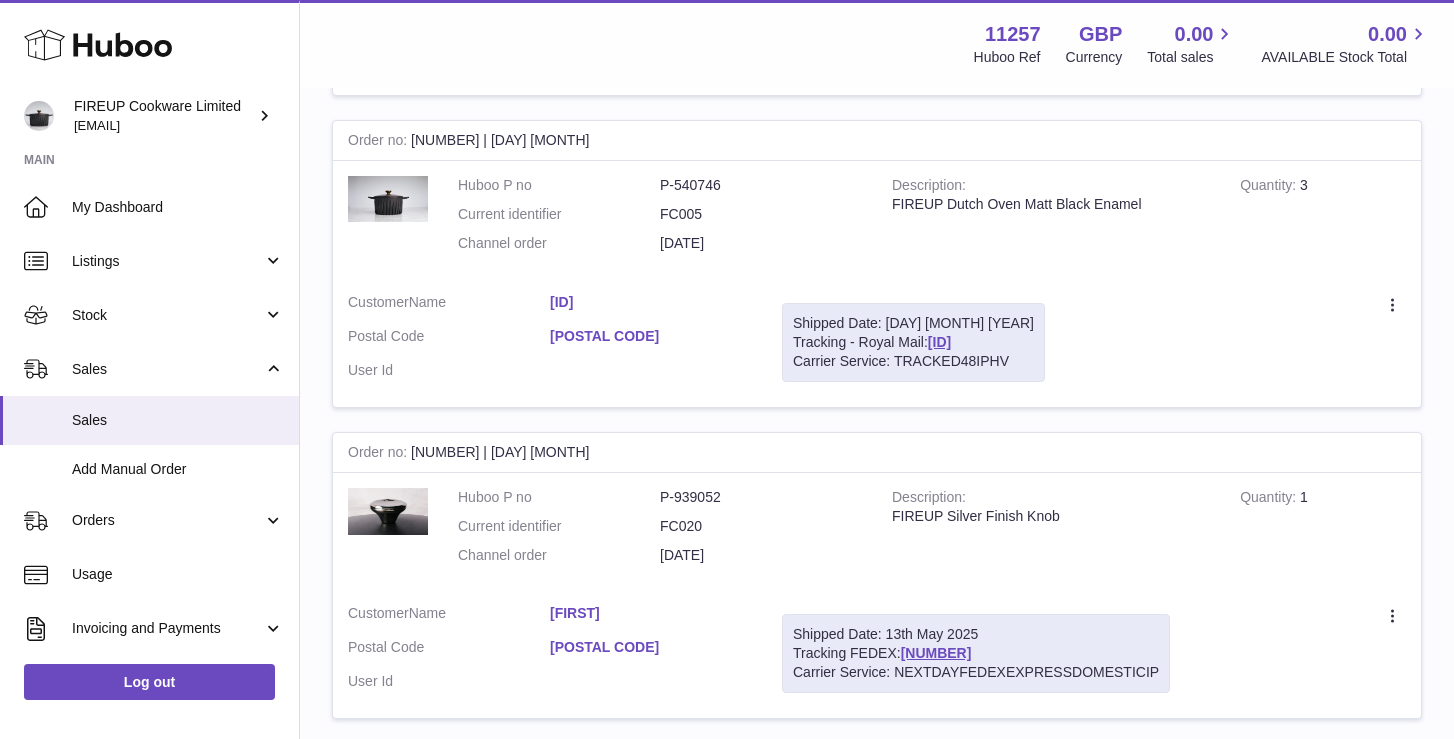 drag, startPoint x: 1350, startPoint y: 217, endPoint x: 1204, endPoint y: 221, distance: 146.05478 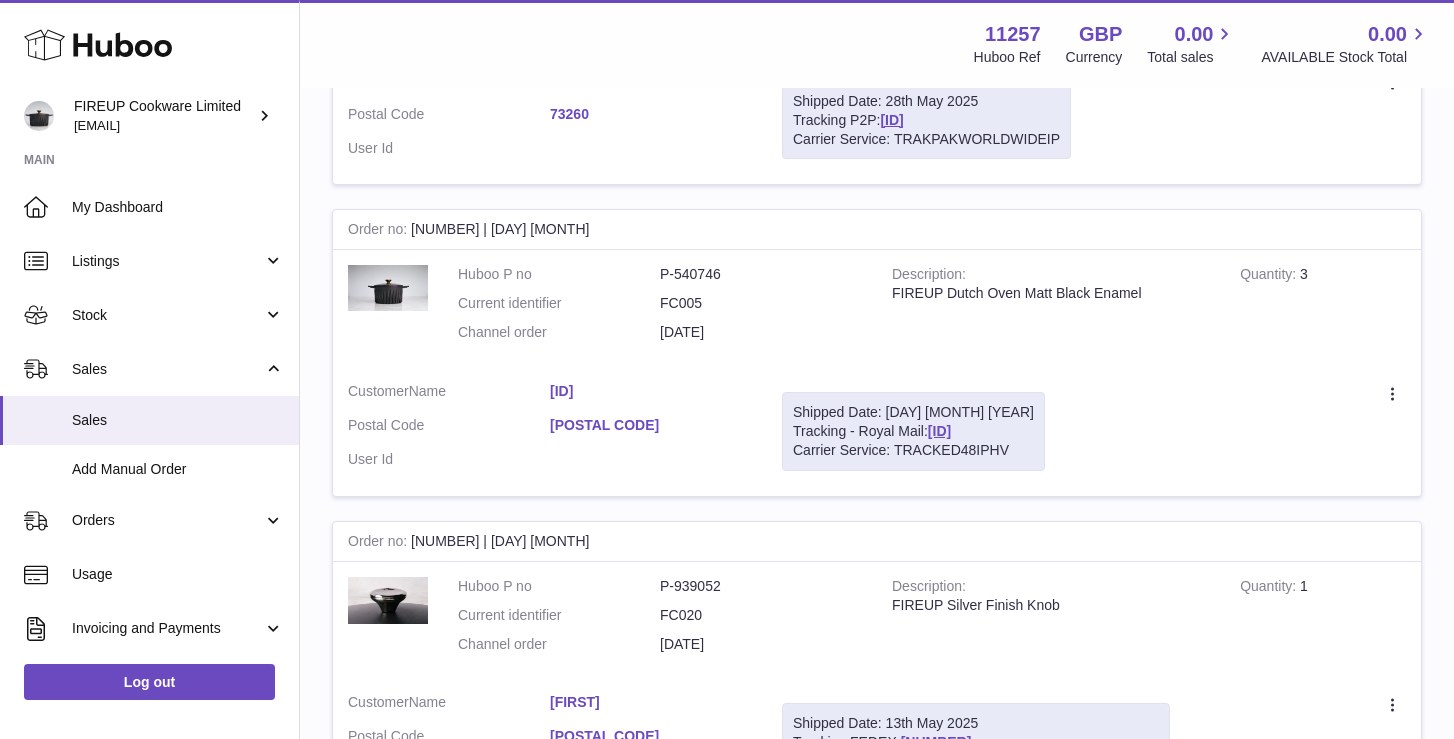 scroll, scrollTop: 10492, scrollLeft: 0, axis: vertical 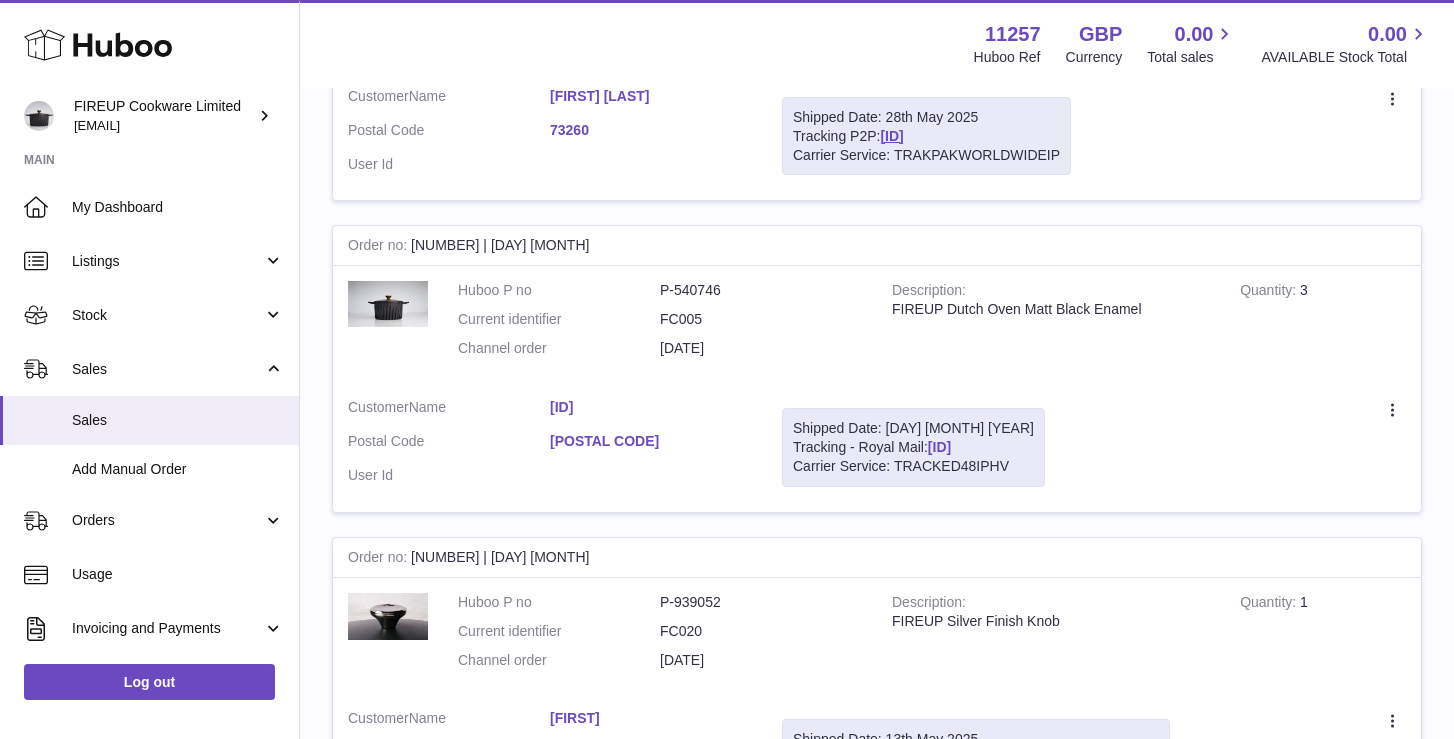 click on "[ORDER_ID]" at bounding box center [939, 447] 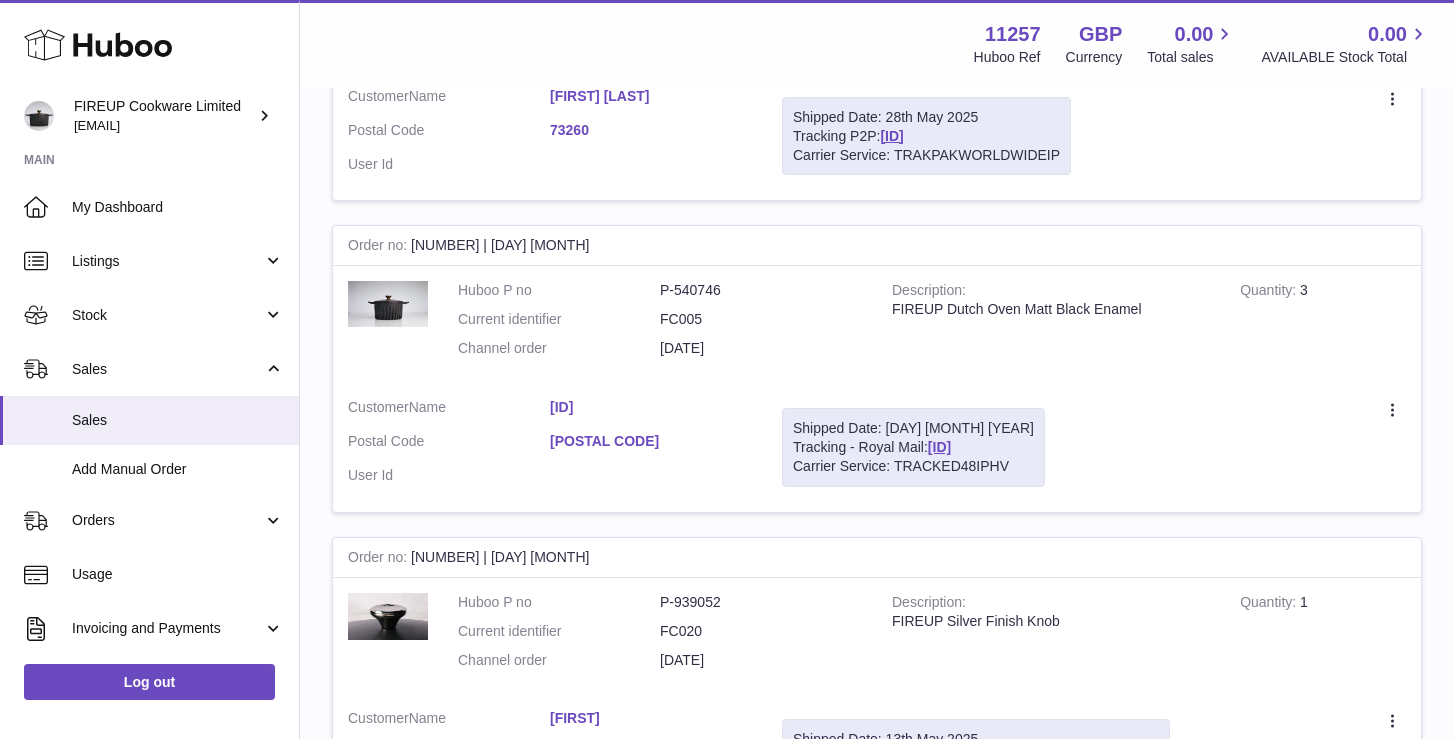 click on "[ORDER_ID]" at bounding box center (651, 407) 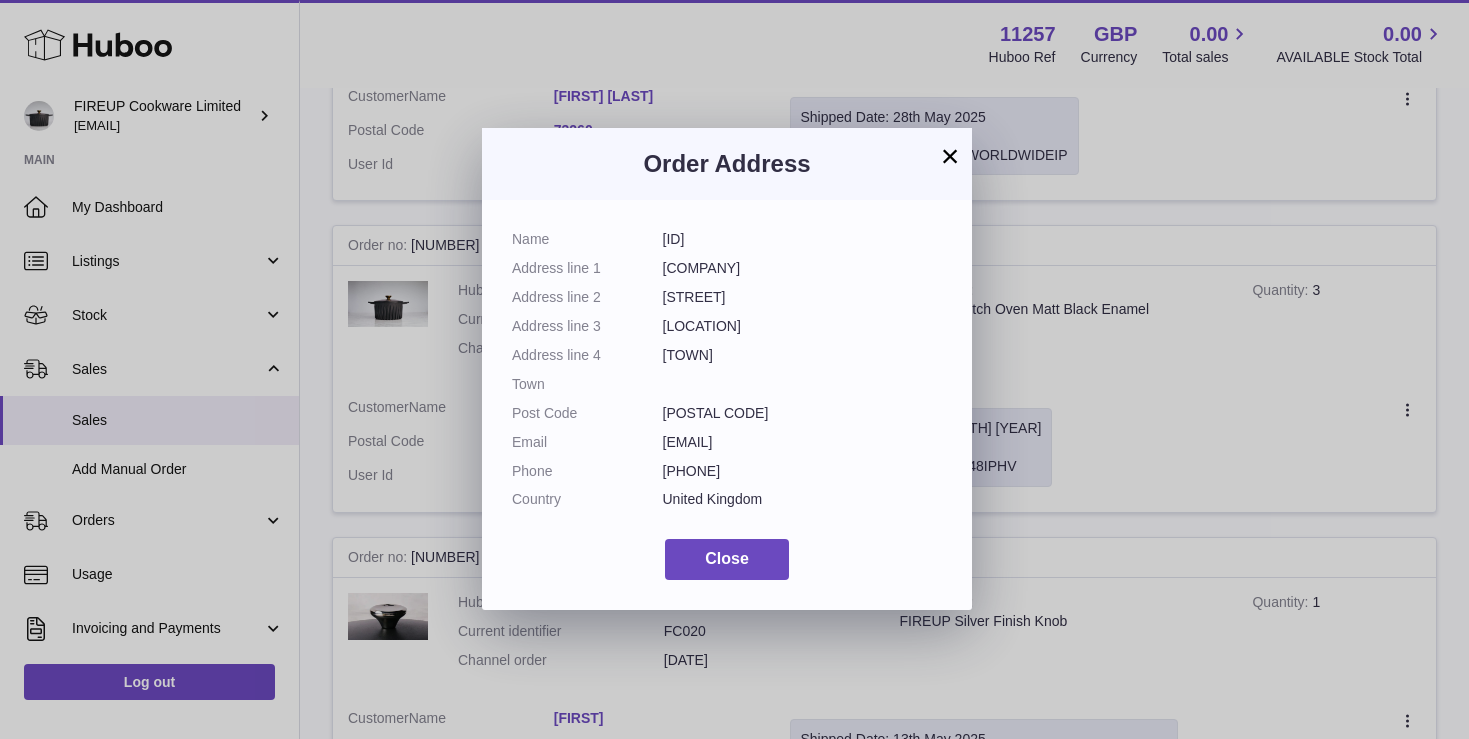 drag, startPoint x: 658, startPoint y: 416, endPoint x: 735, endPoint y: 412, distance: 77.10383 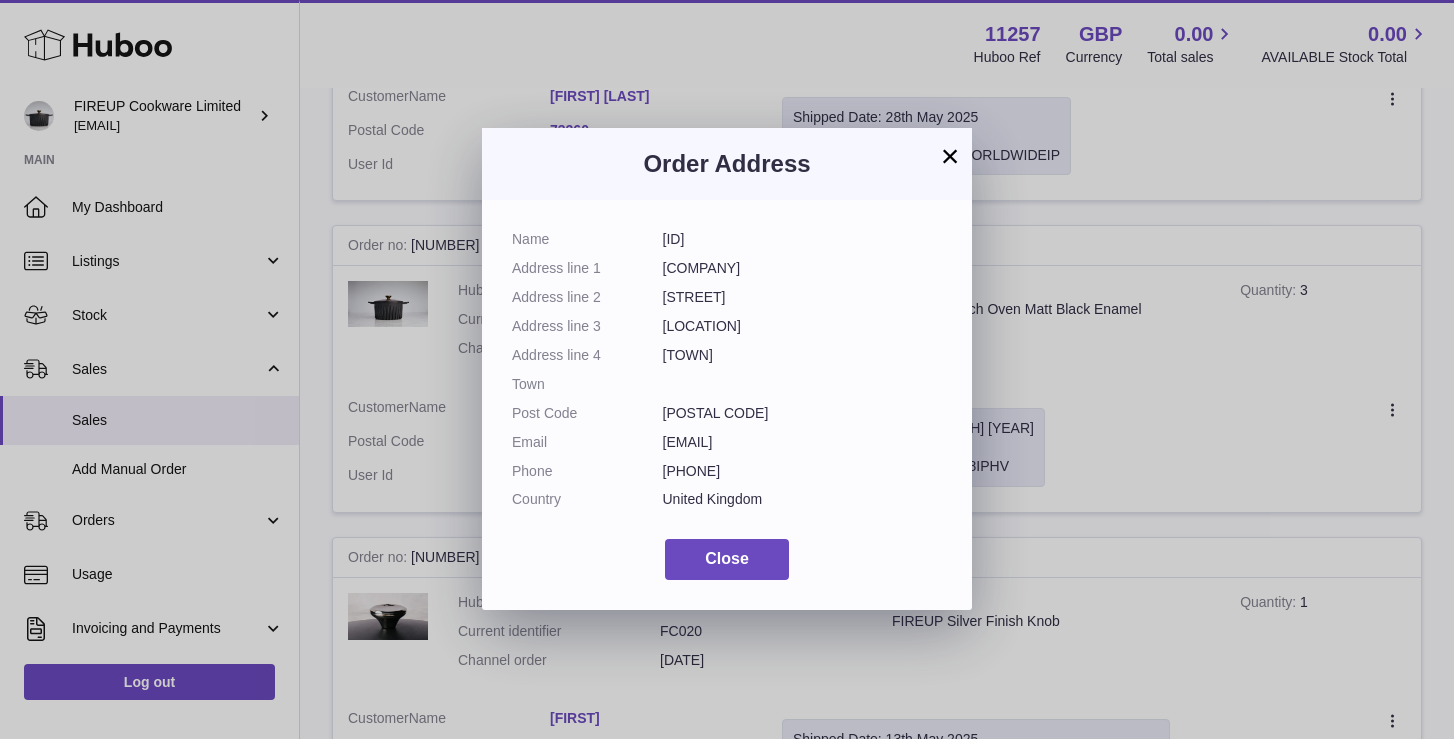 click on "×
Order Address
Name
SOCH27052517OP
Address line 1
Rhenus Lutterworth
Address line 2
Harrier Parkway
Address line 3
Magna Park
Address line 4
Lutterworth
Town
Post Code
LE174XT
Email
CSTeam1@uk.rhenus.com
Phone
44 020 8057 5050
Country
United Kingdom    Close" at bounding box center [727, 369] 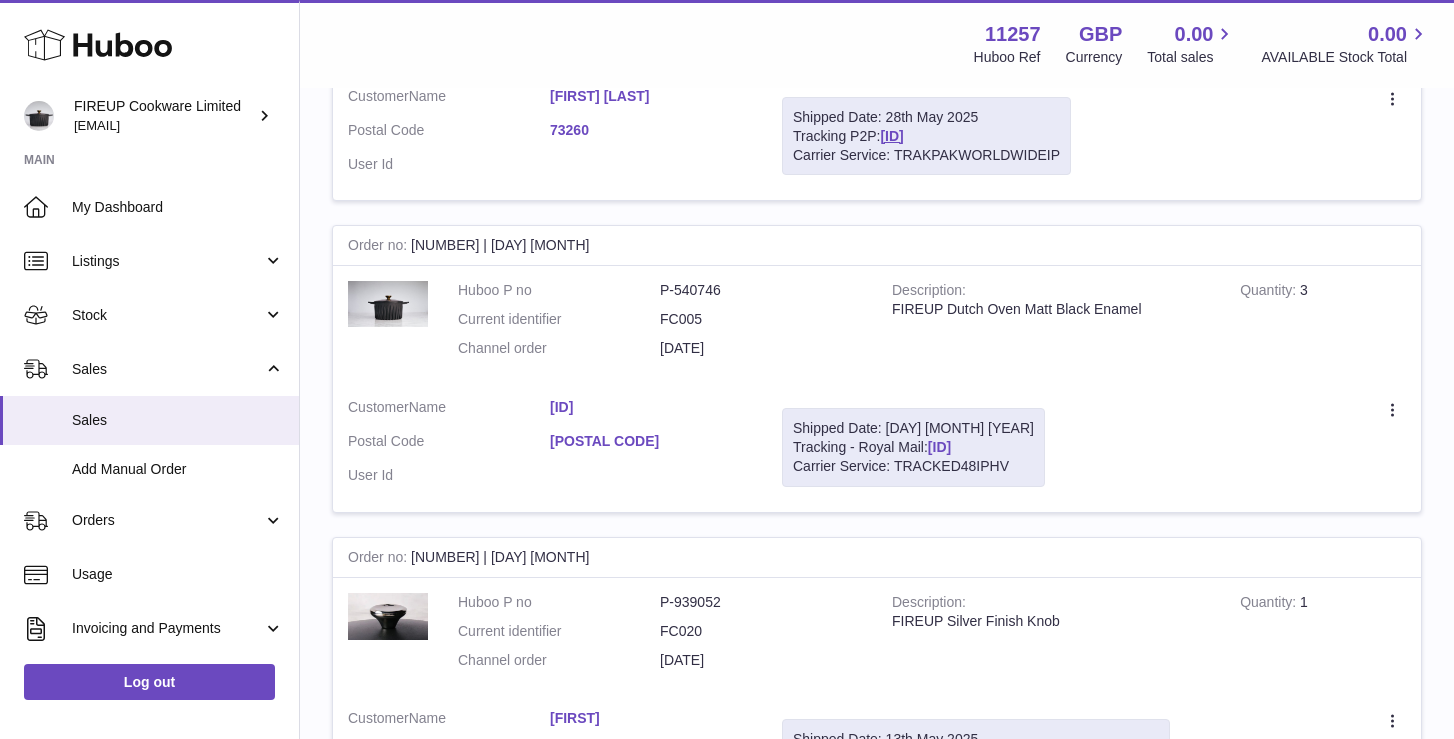 click on "[ORDER_ID]" at bounding box center [939, 447] 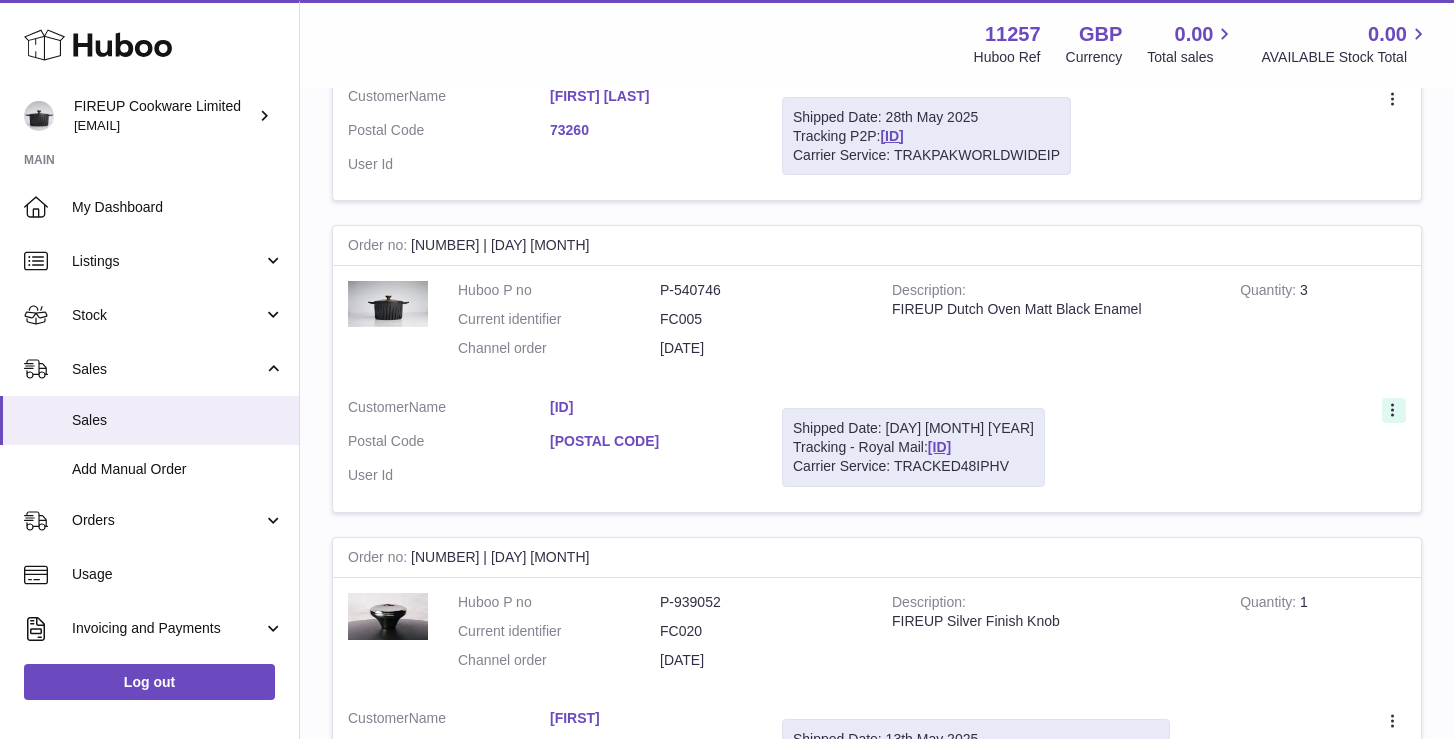 click 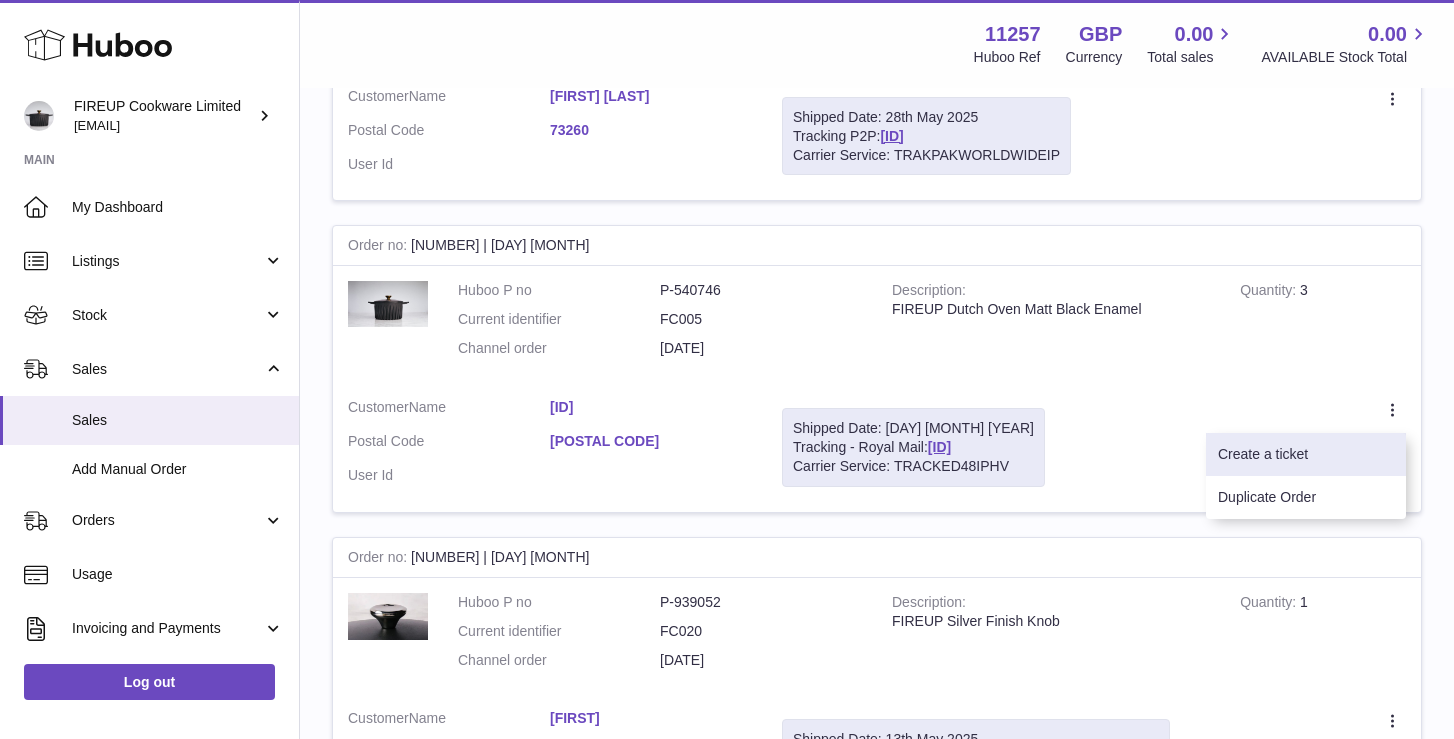 click on "Create a ticket" at bounding box center (1306, 454) 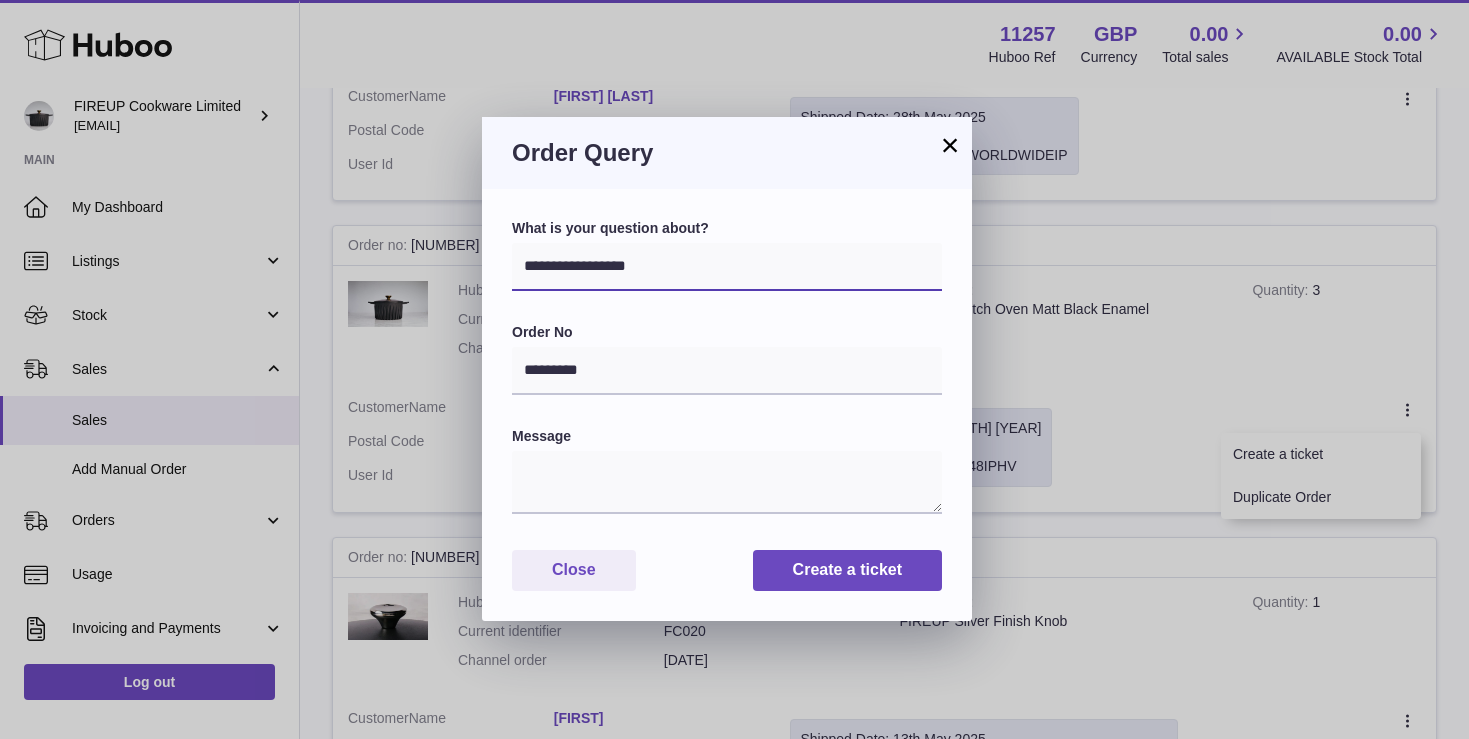 click on "**********" at bounding box center (727, 267) 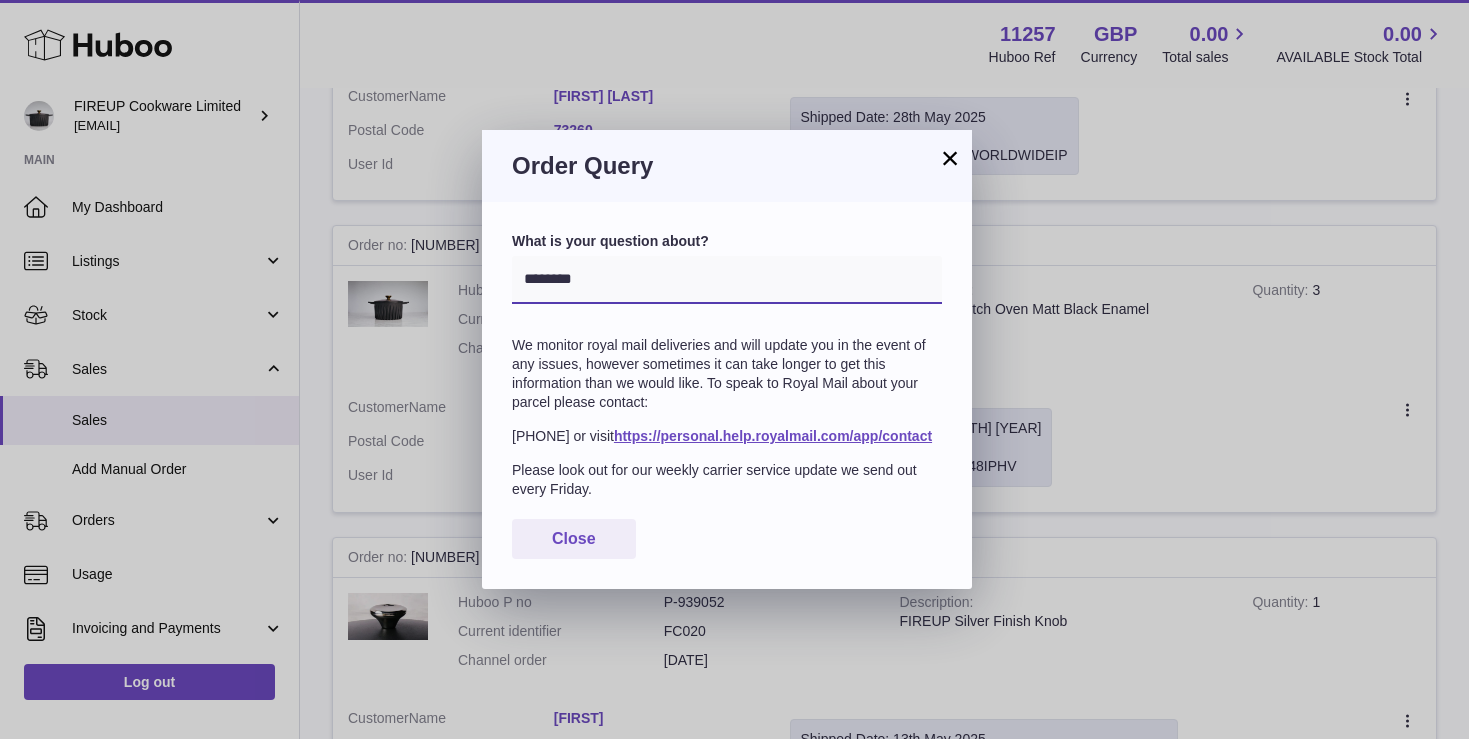 click on "**********" at bounding box center [727, 280] 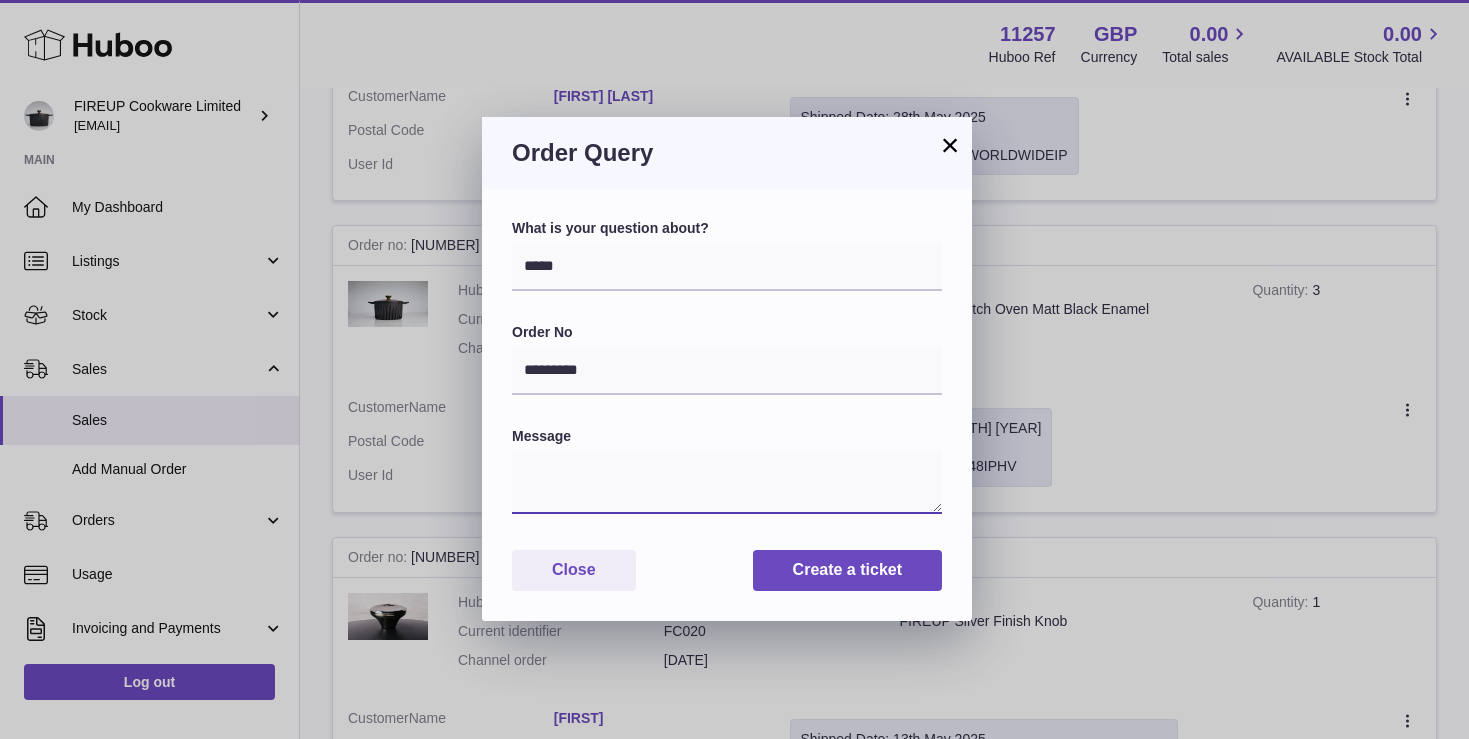 click at bounding box center [727, 482] 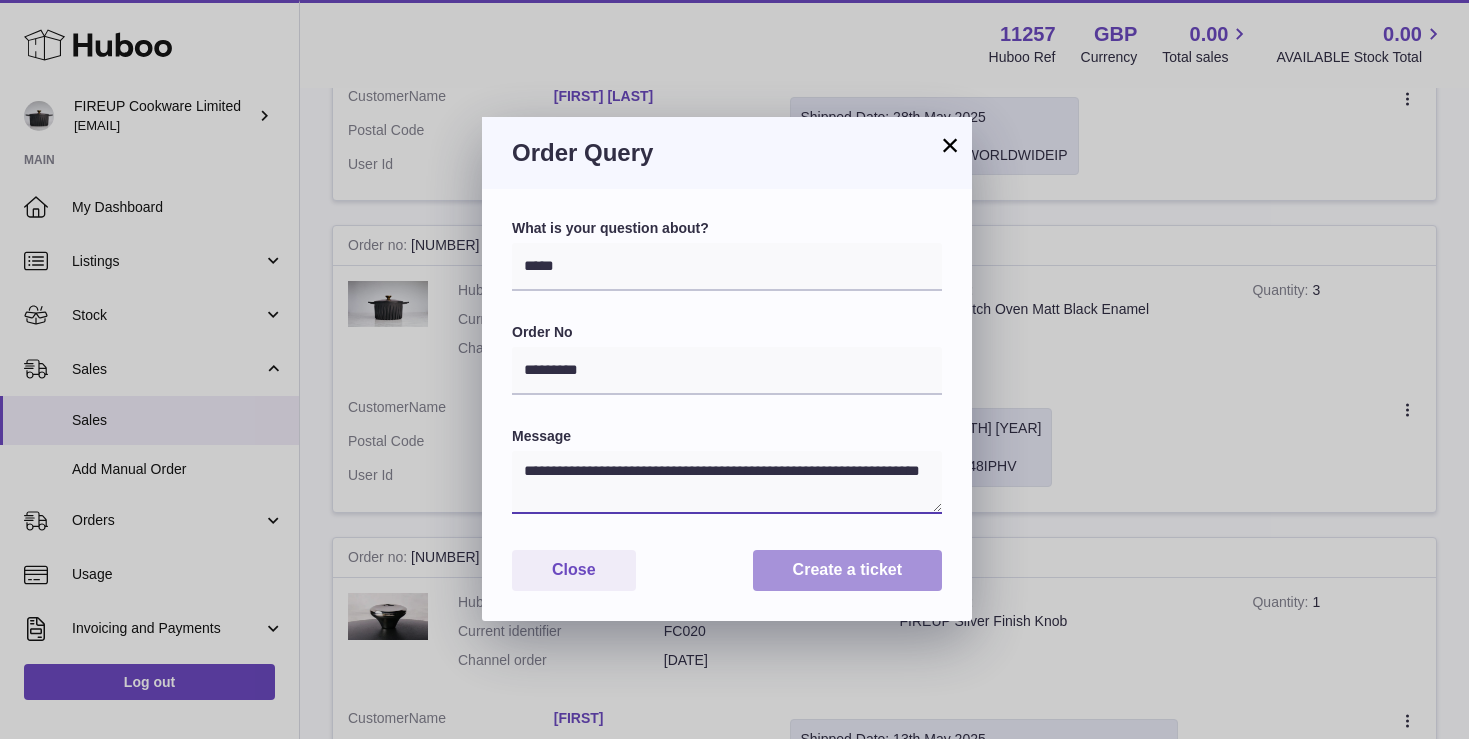 type on "**********" 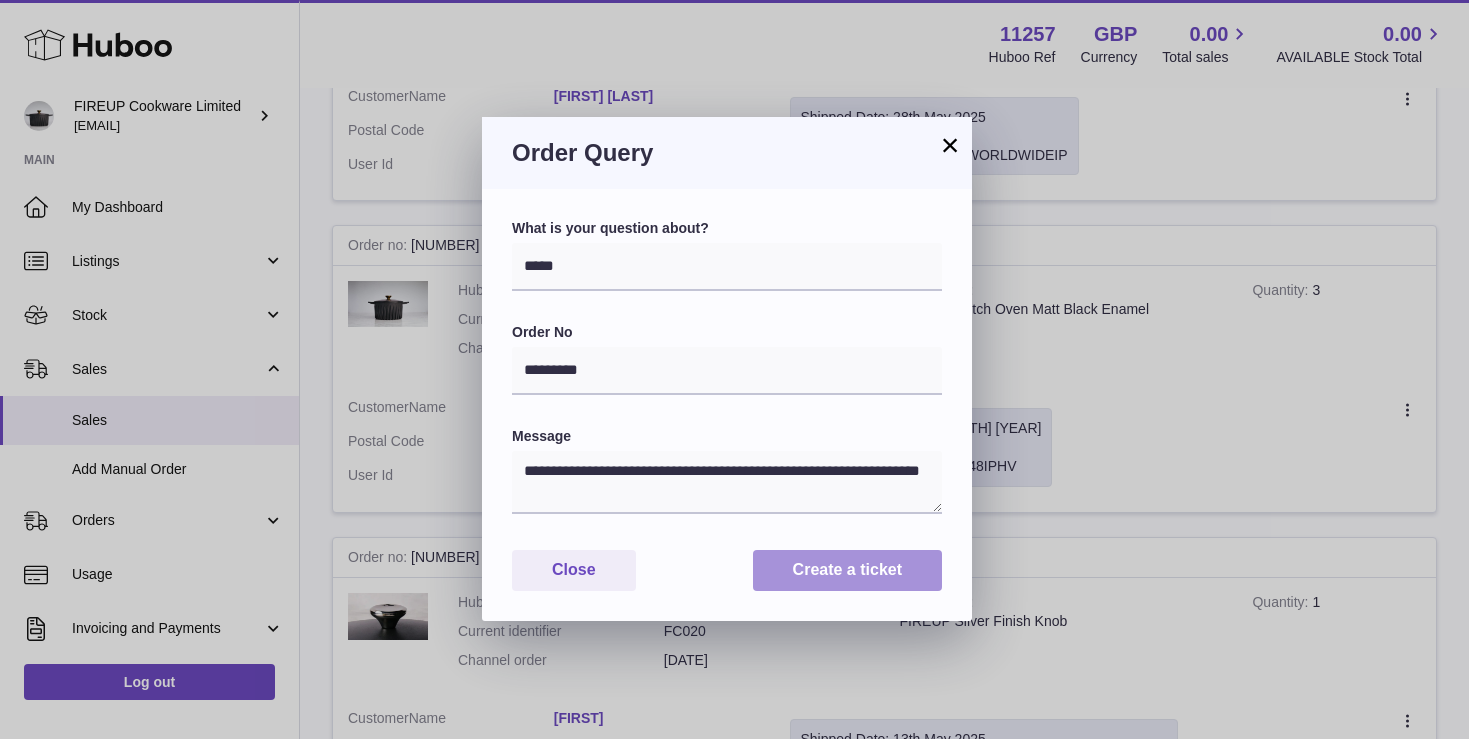 click on "Create a ticket" at bounding box center (847, 570) 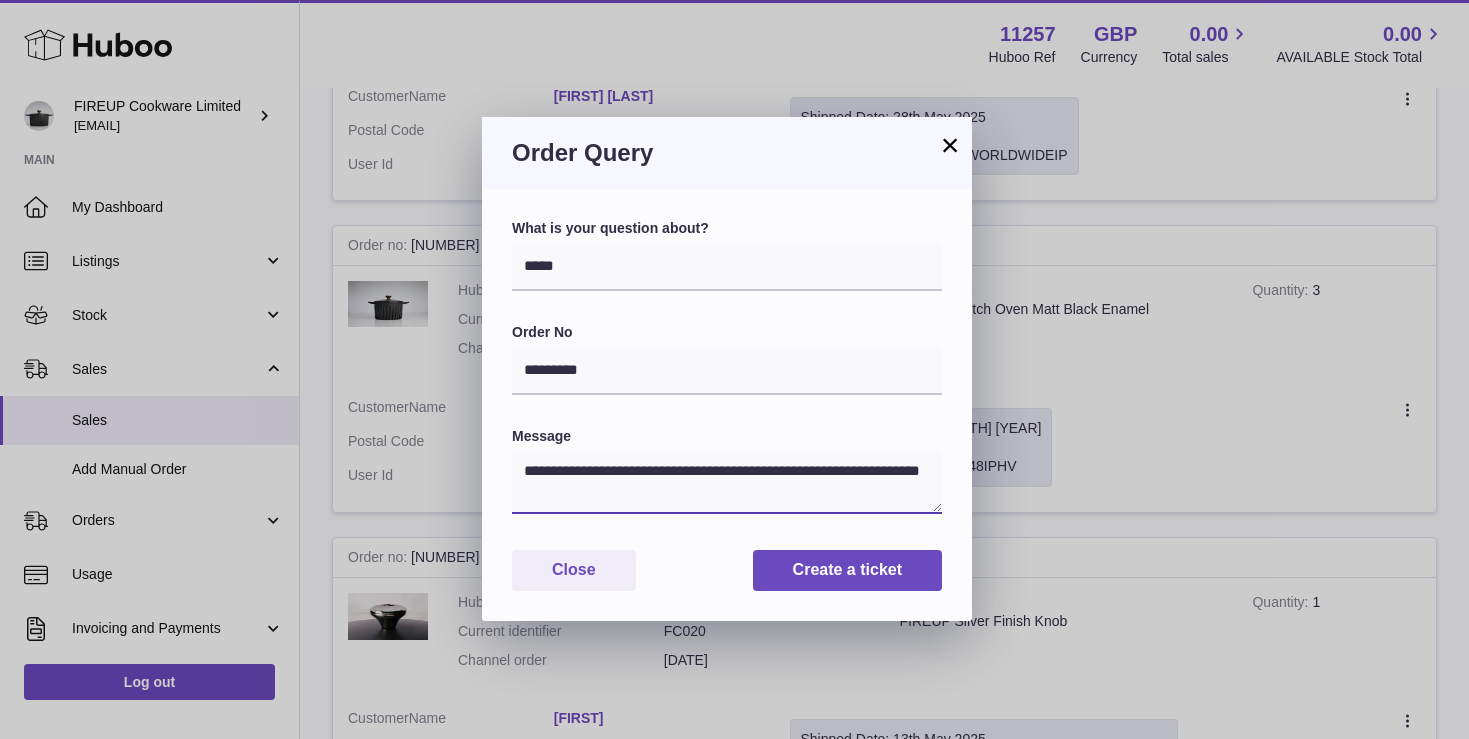click on "**********" at bounding box center (727, 482) 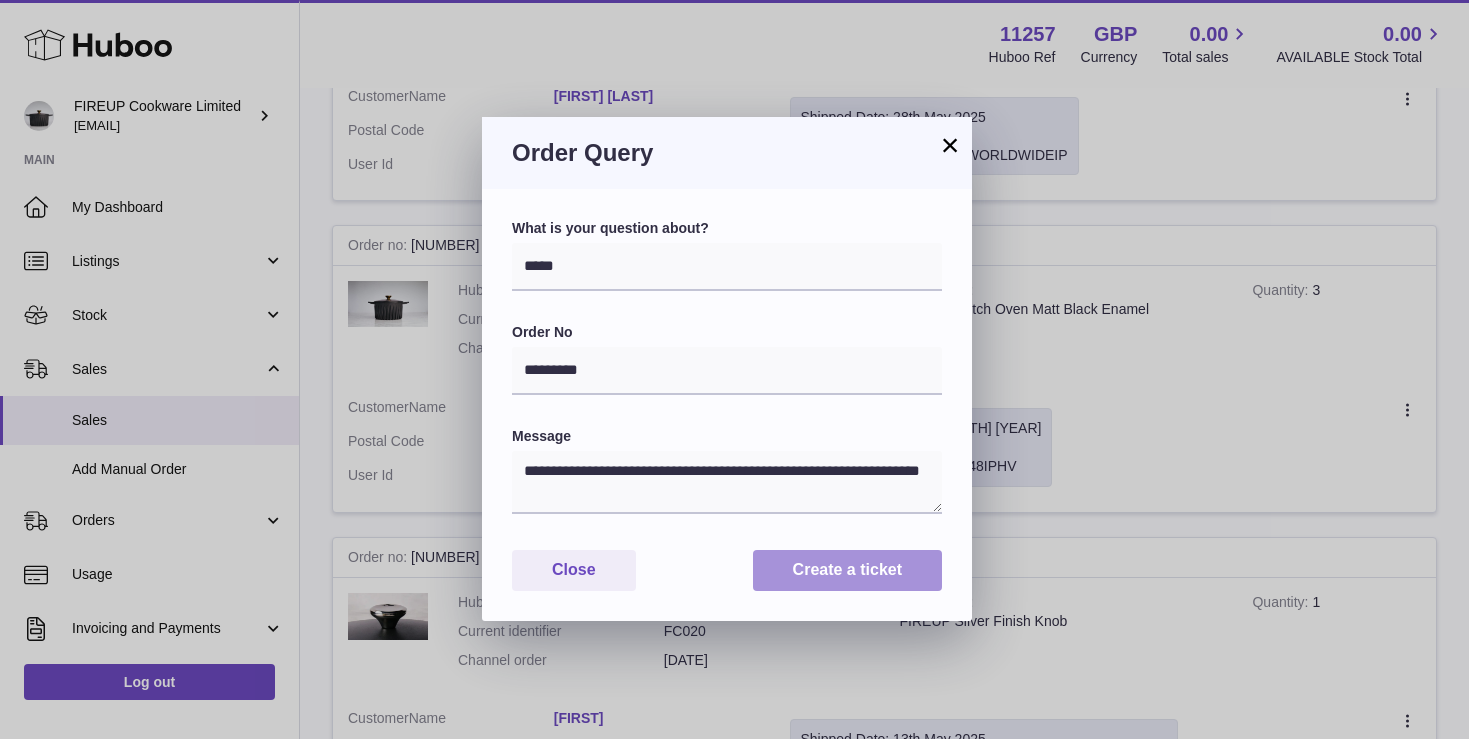 click on "Create a ticket" at bounding box center (847, 570) 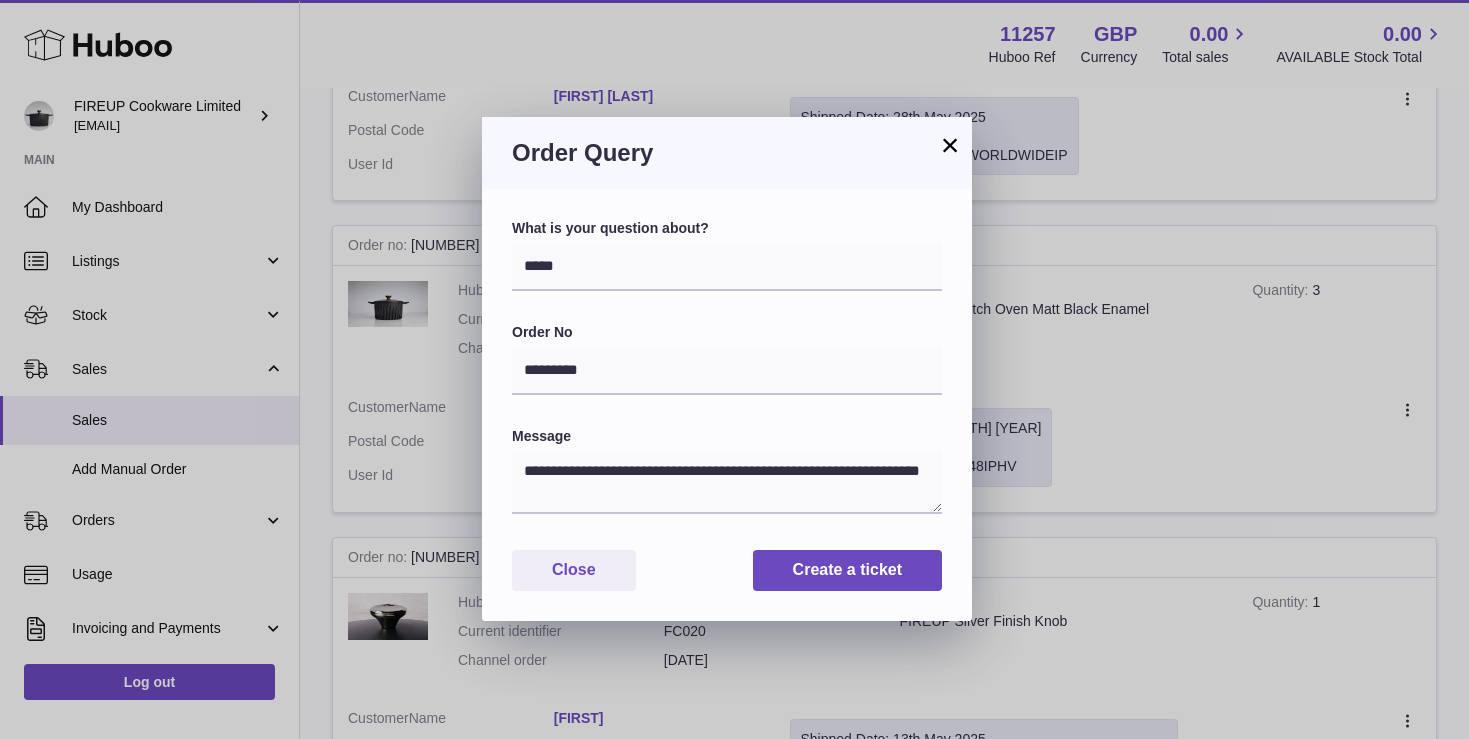 click on "×" at bounding box center (950, 145) 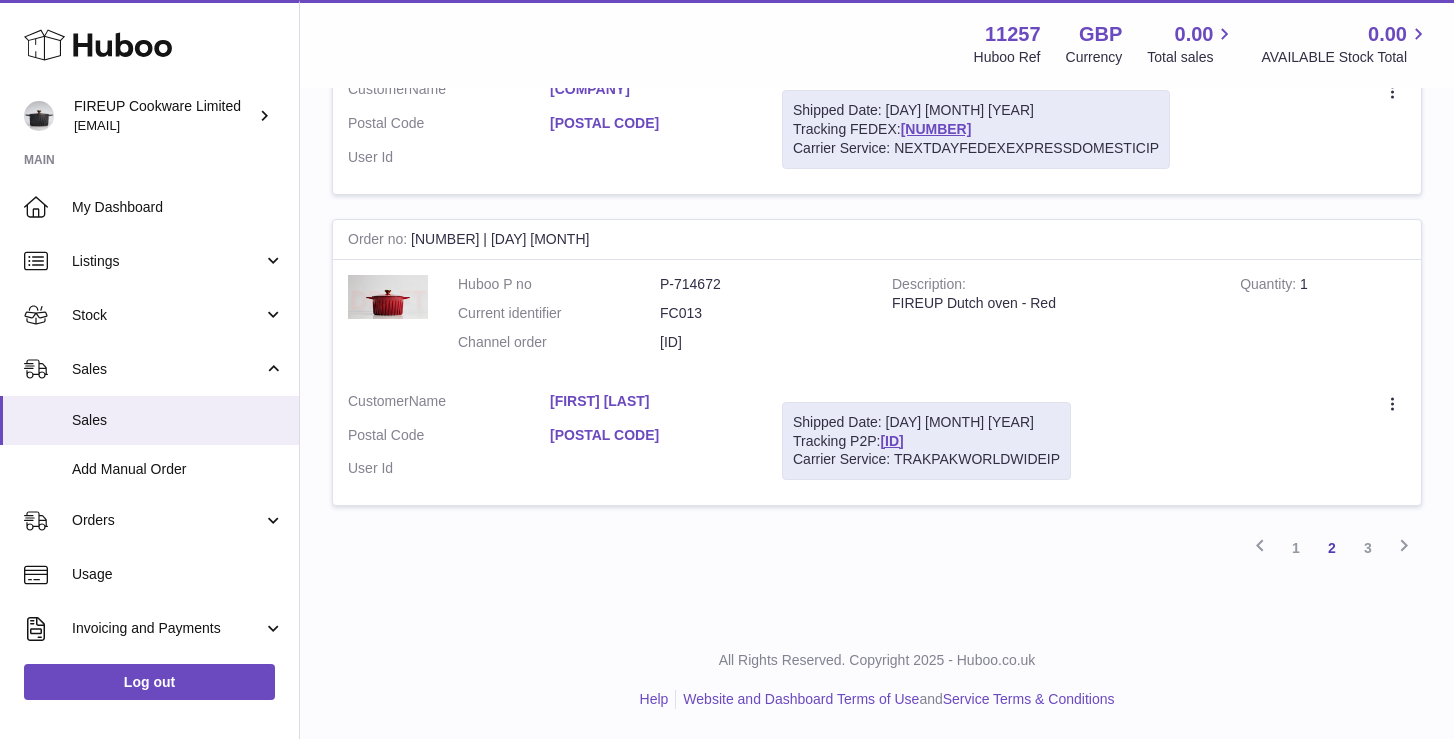 scroll, scrollTop: 15533, scrollLeft: 0, axis: vertical 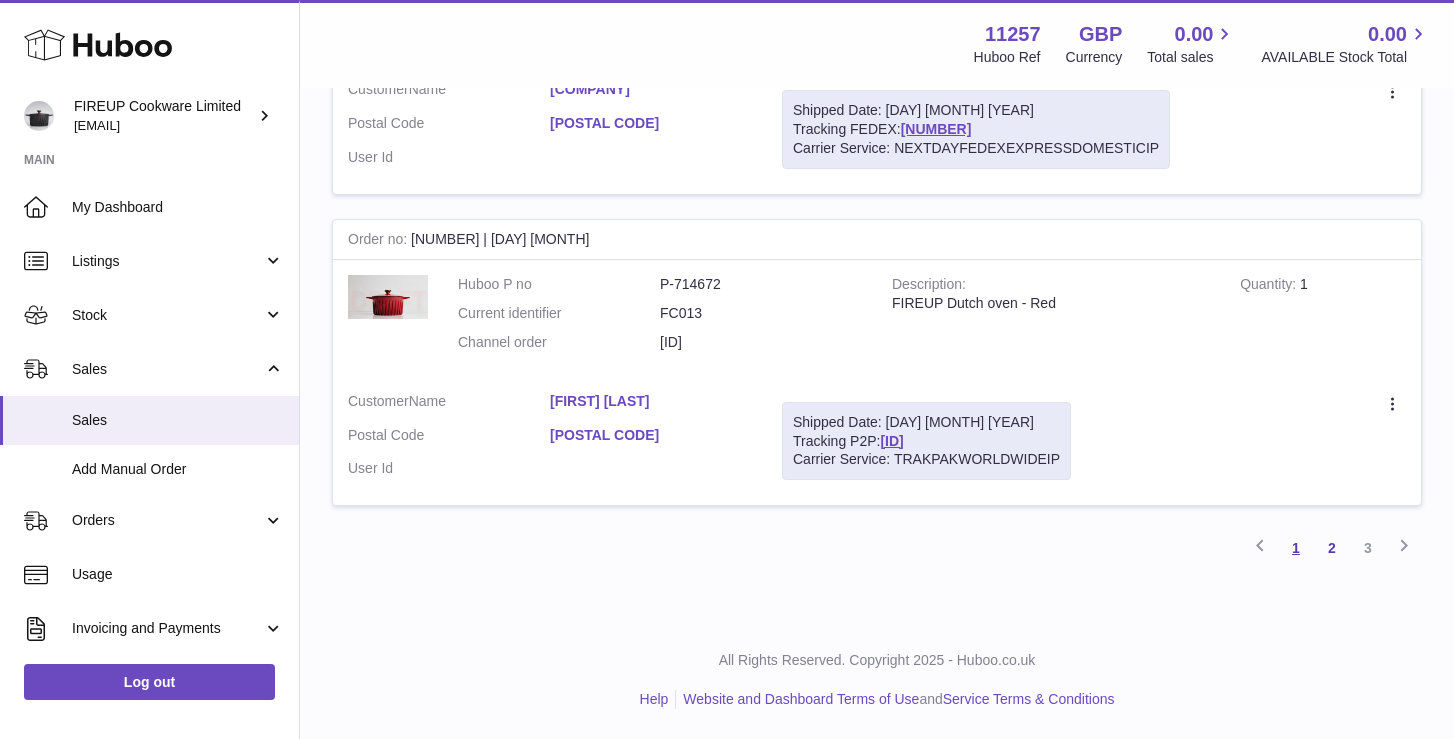 click on "1" at bounding box center [1296, 548] 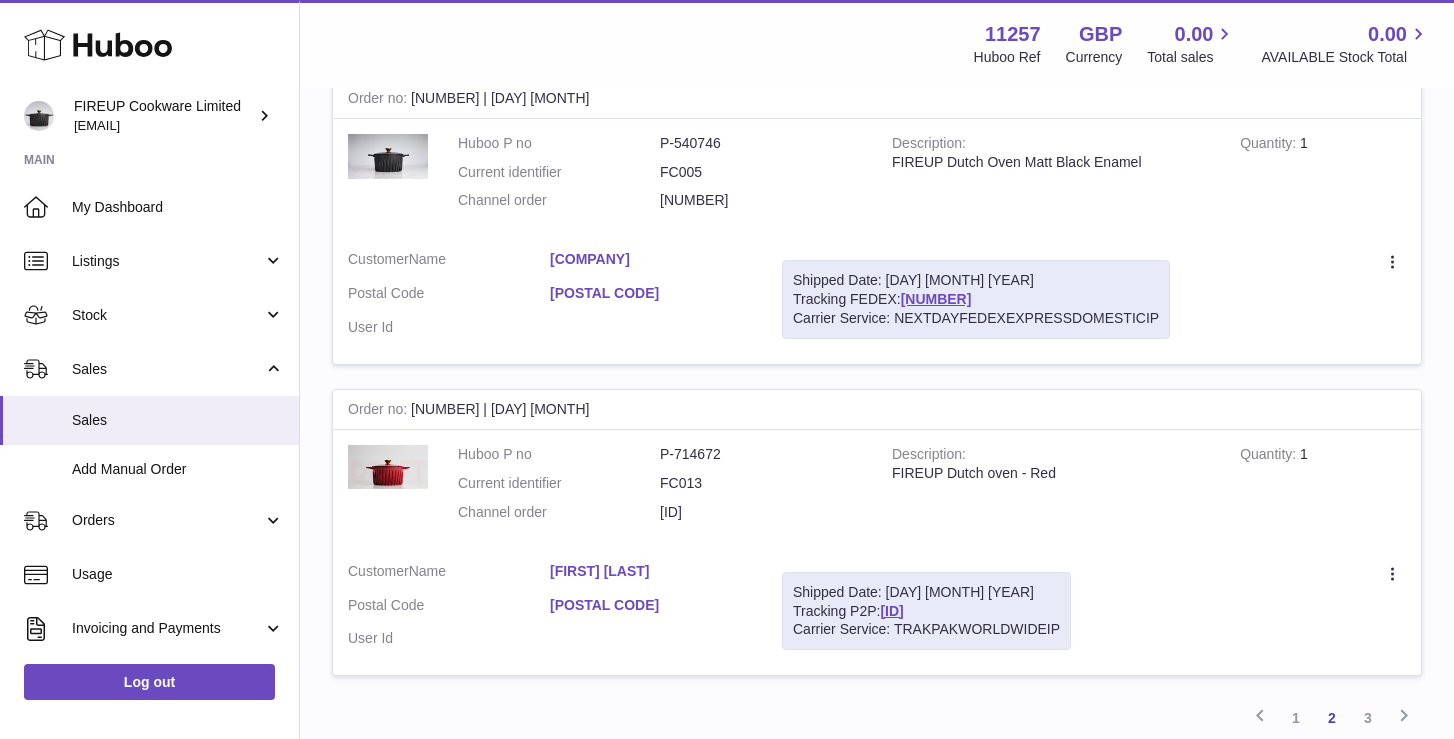 scroll, scrollTop: 15394, scrollLeft: 0, axis: vertical 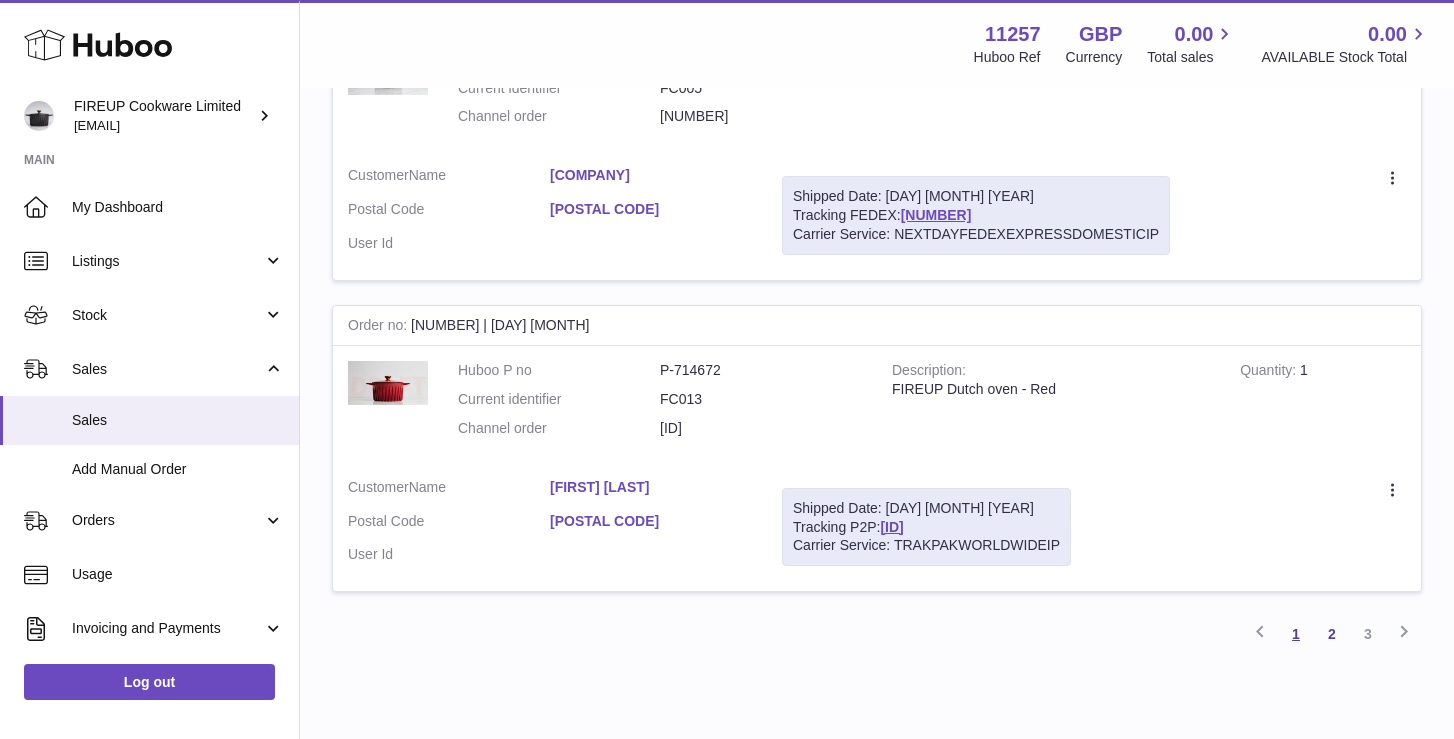 click on "1" at bounding box center [1296, 634] 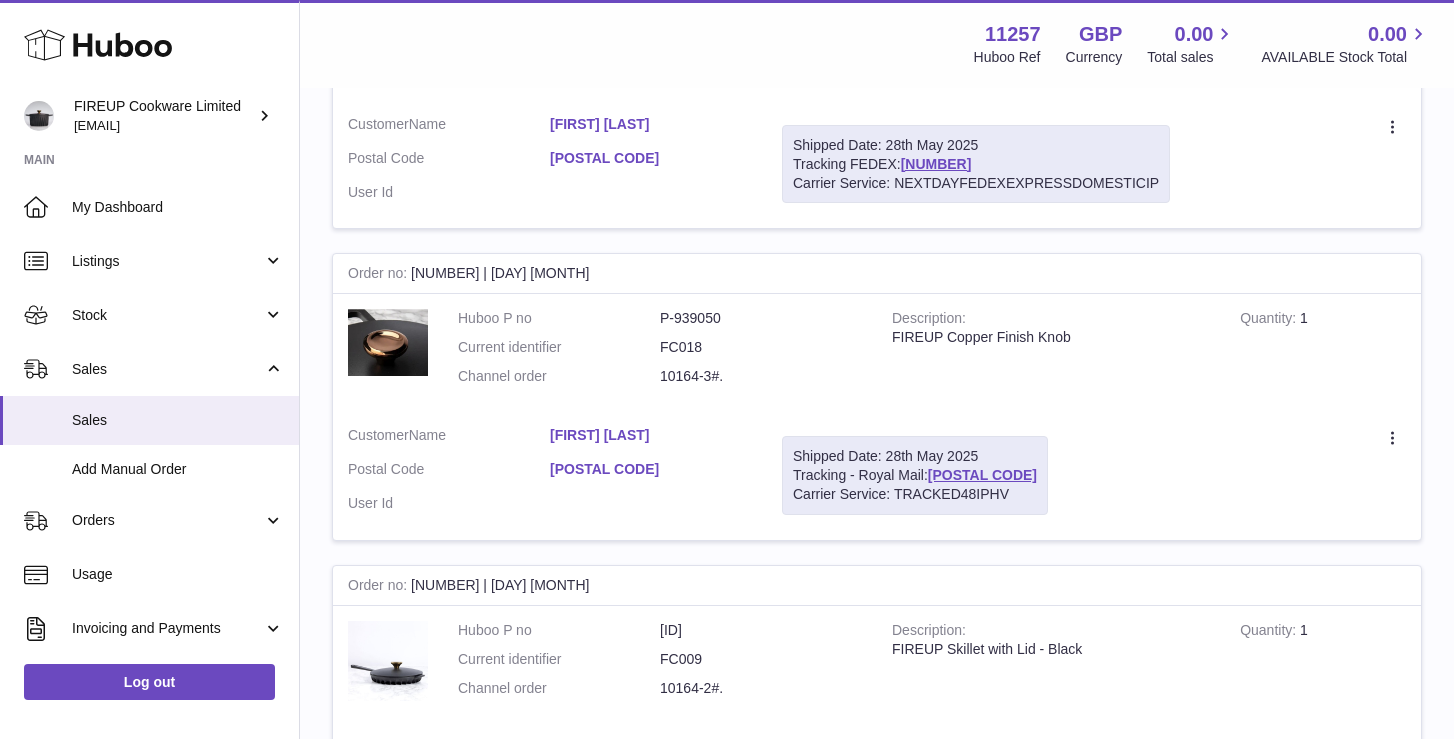 scroll, scrollTop: 90, scrollLeft: 0, axis: vertical 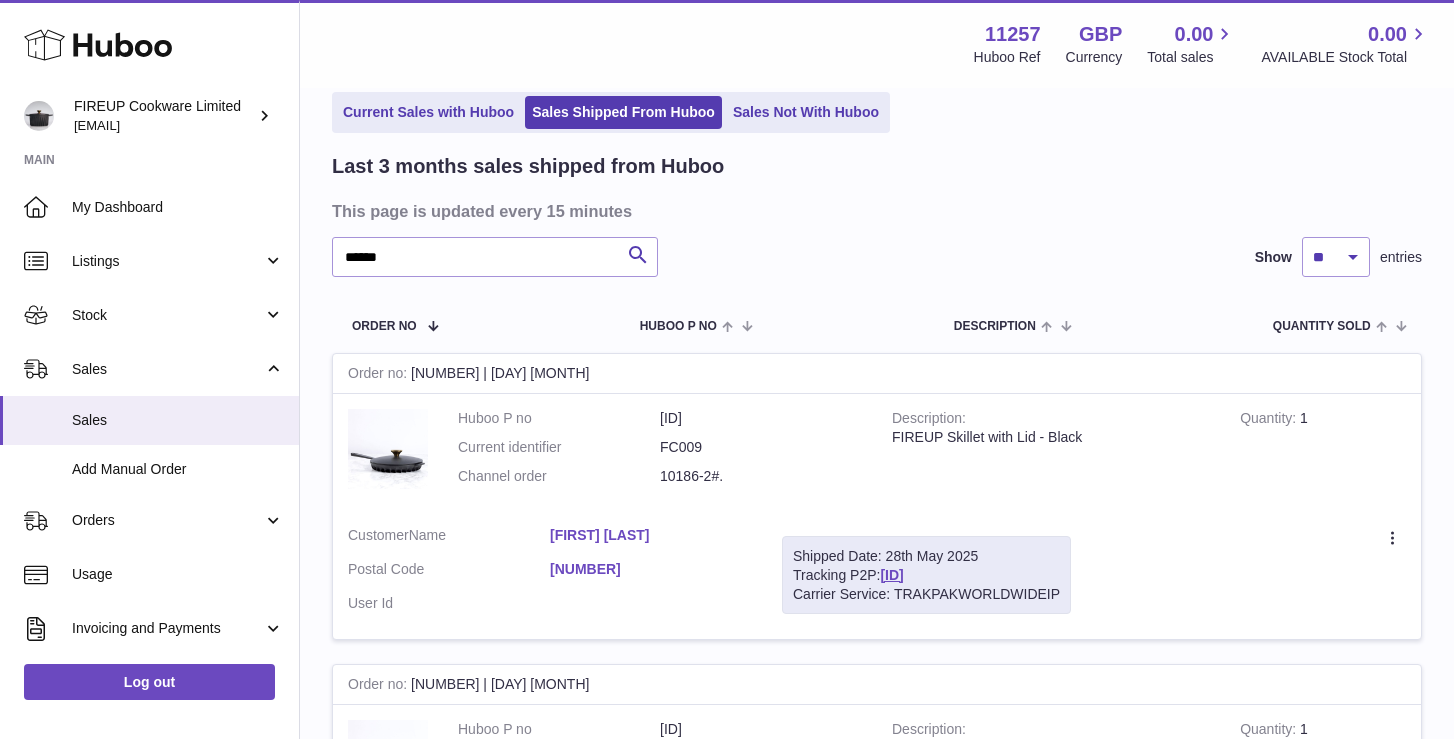 click on "******     Search
Show
** ** **
entries" at bounding box center [877, 257] 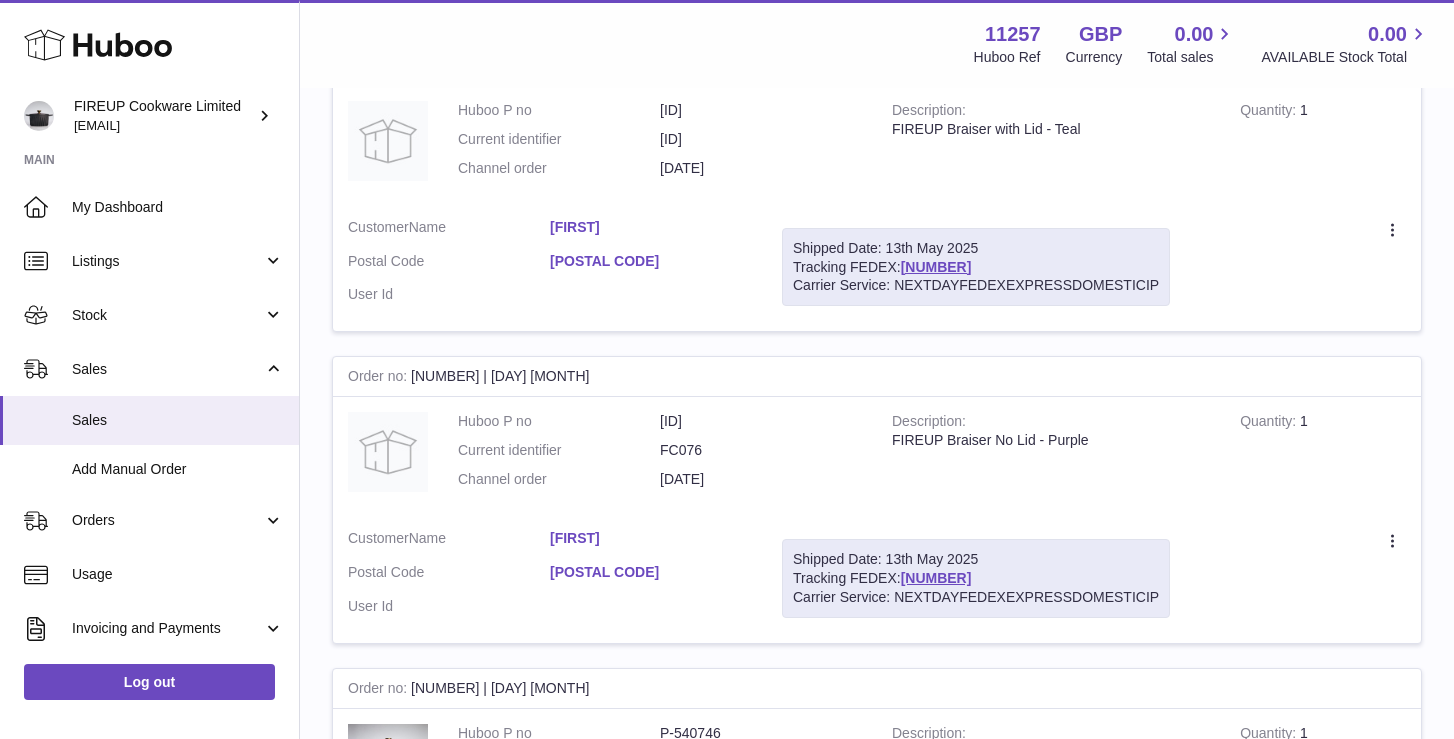 scroll, scrollTop: 15537, scrollLeft: 0, axis: vertical 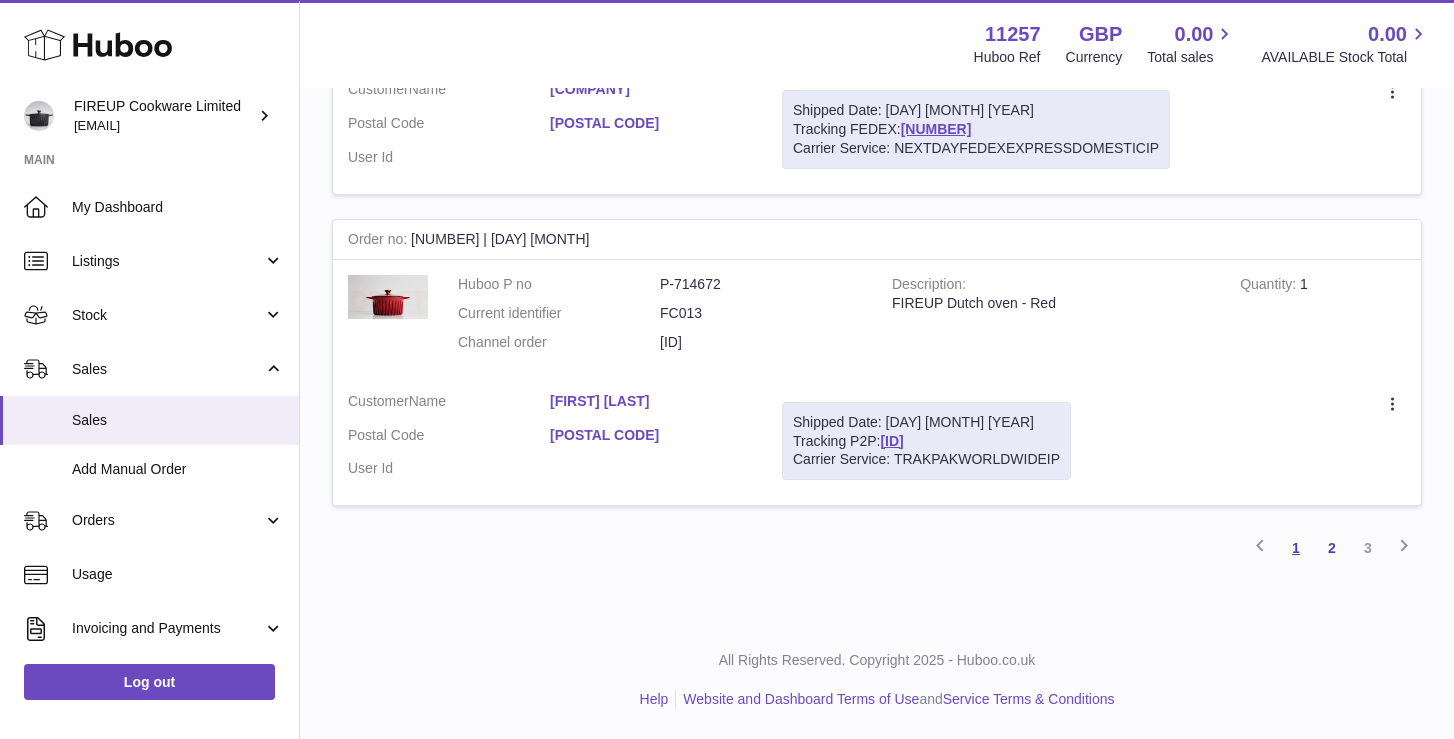 click on "1" at bounding box center [1296, 548] 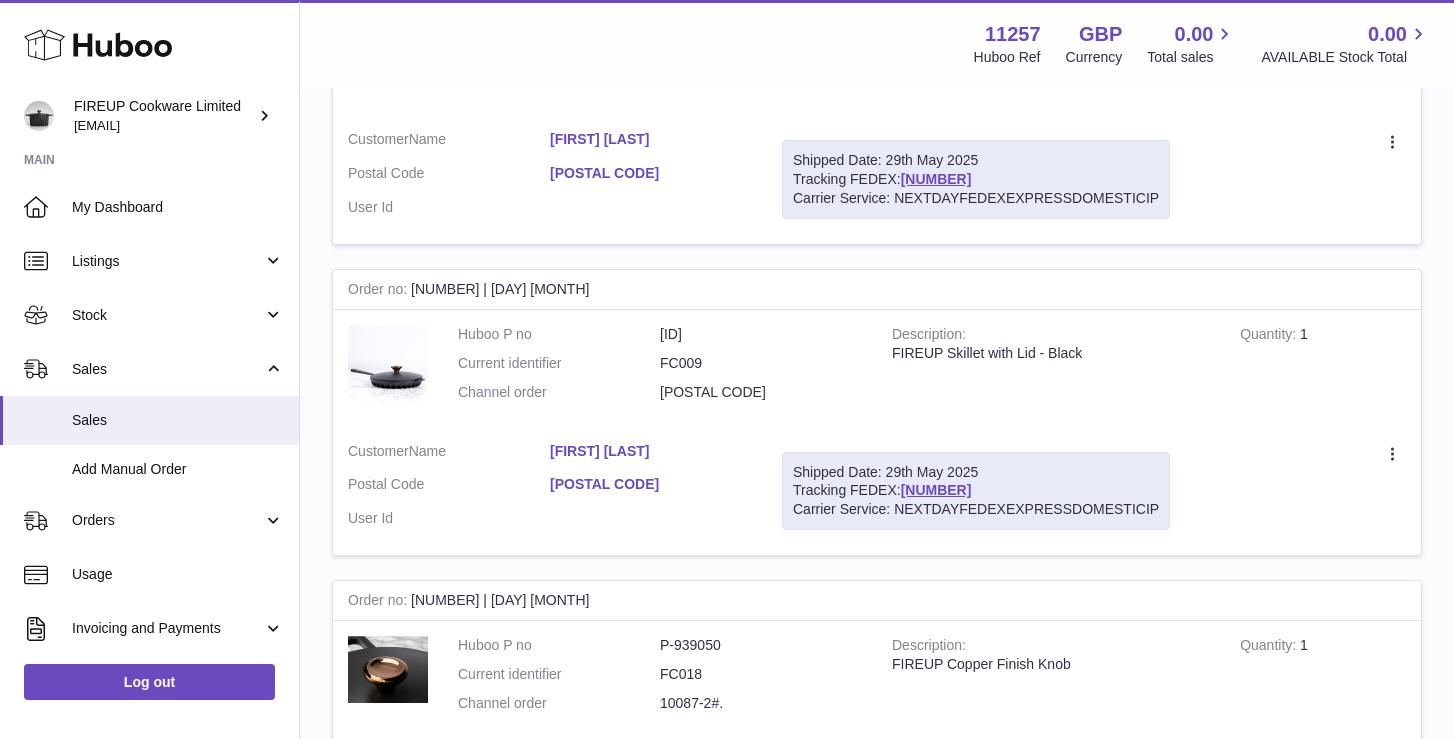 scroll, scrollTop: 90, scrollLeft: 0, axis: vertical 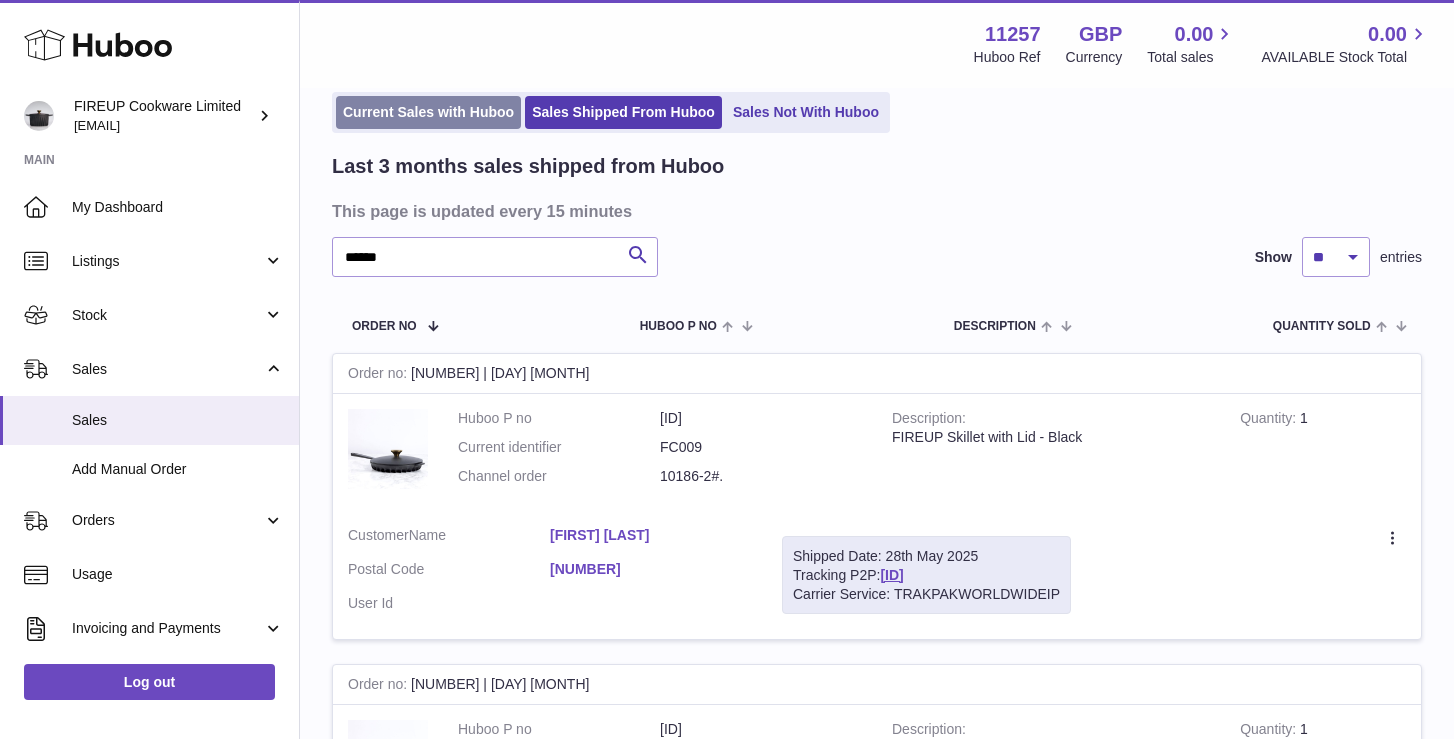click on "Current Sales with Huboo" at bounding box center [428, 112] 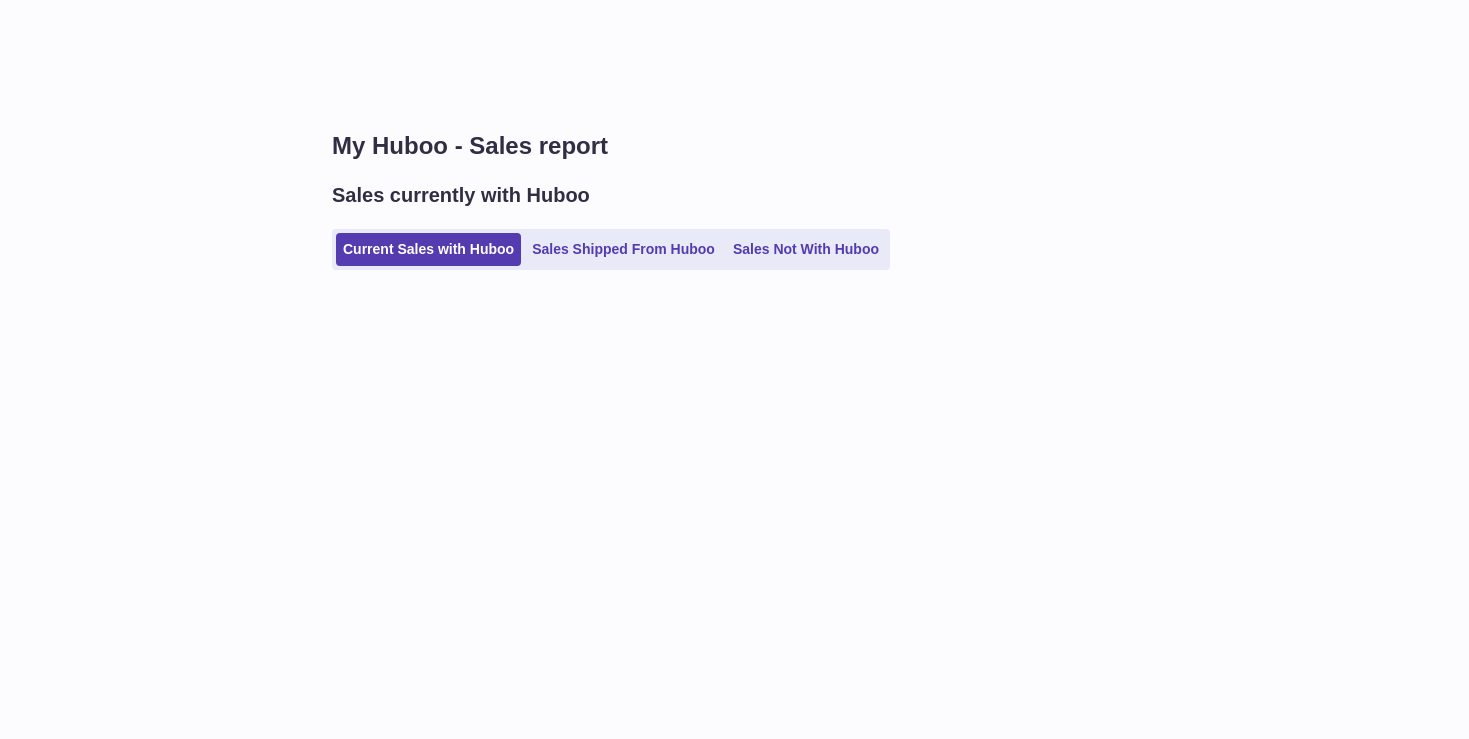 scroll, scrollTop: 0, scrollLeft: 0, axis: both 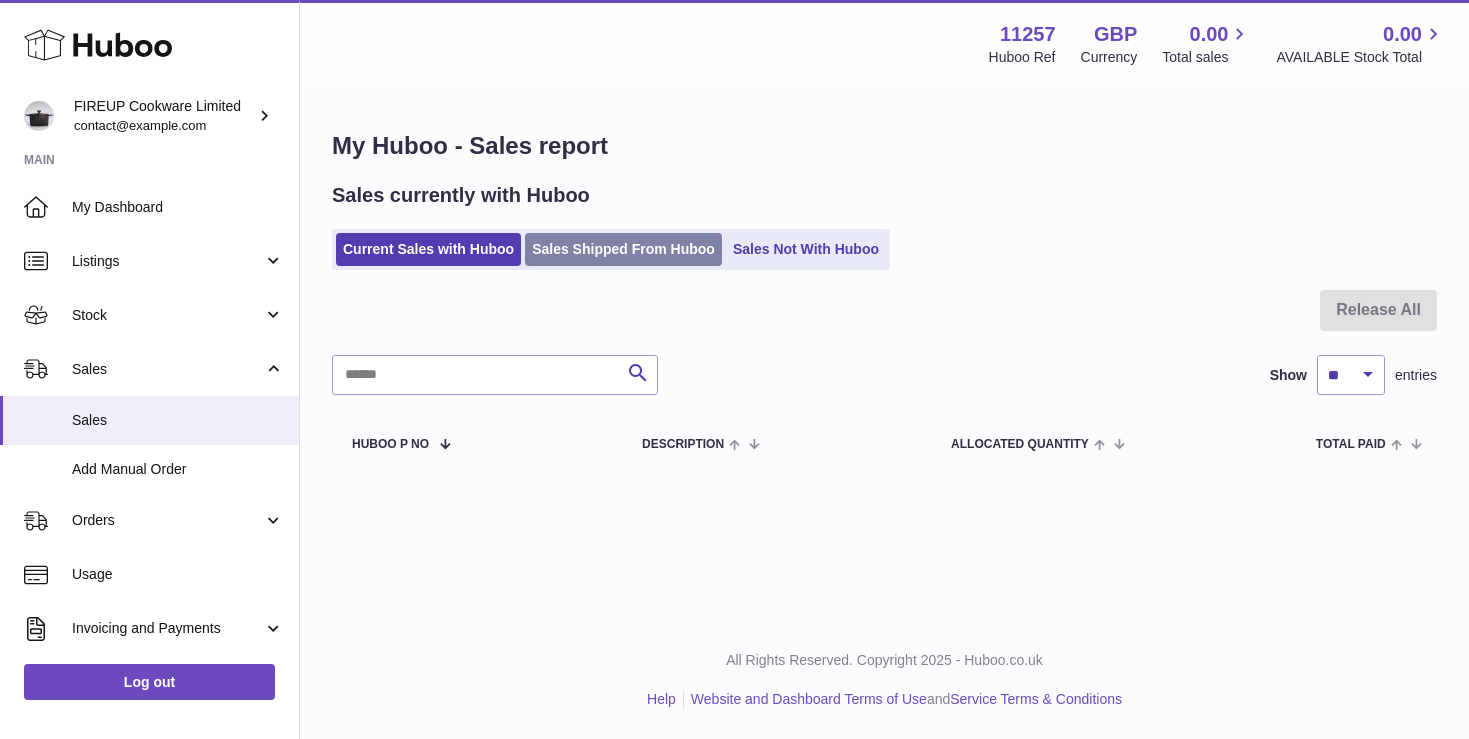 click on "Sales Shipped From Huboo" at bounding box center (623, 249) 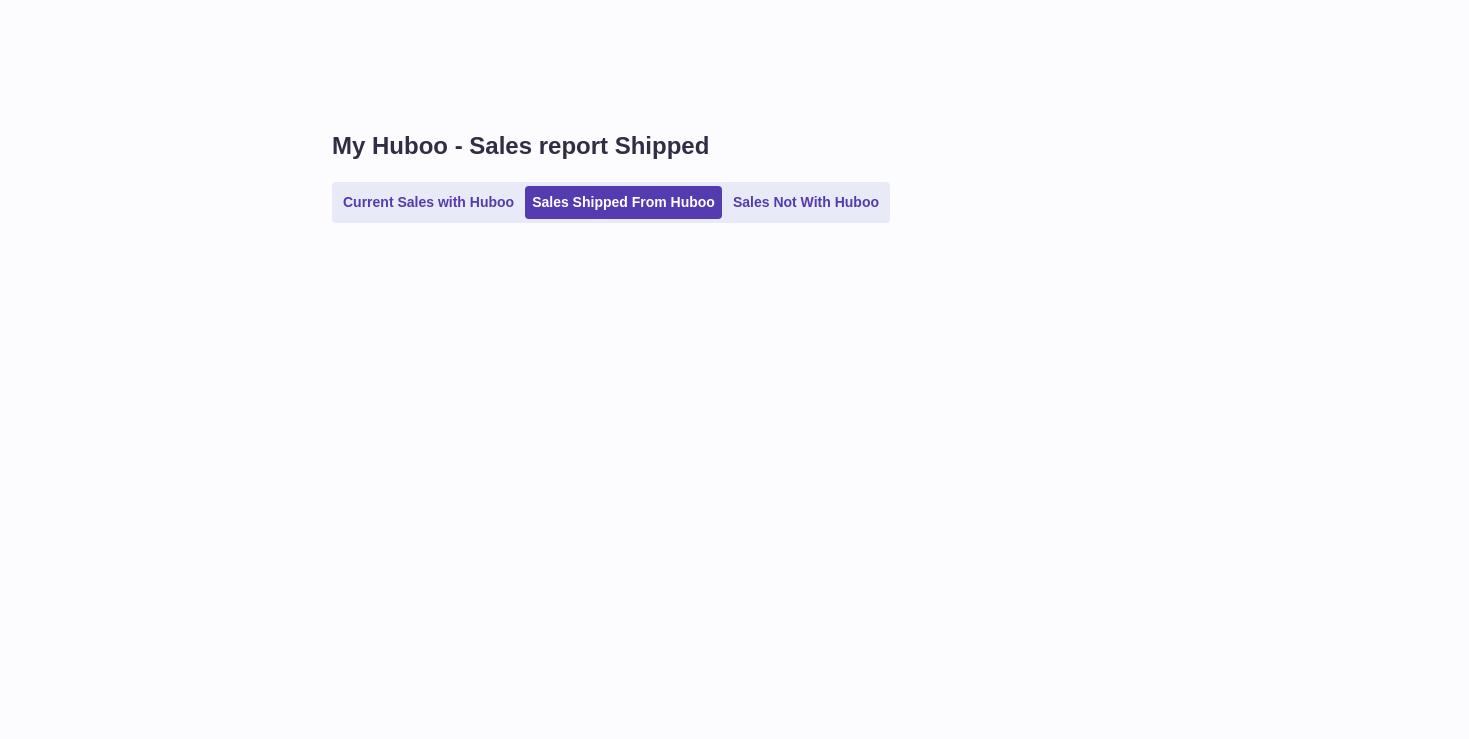 scroll, scrollTop: 0, scrollLeft: 0, axis: both 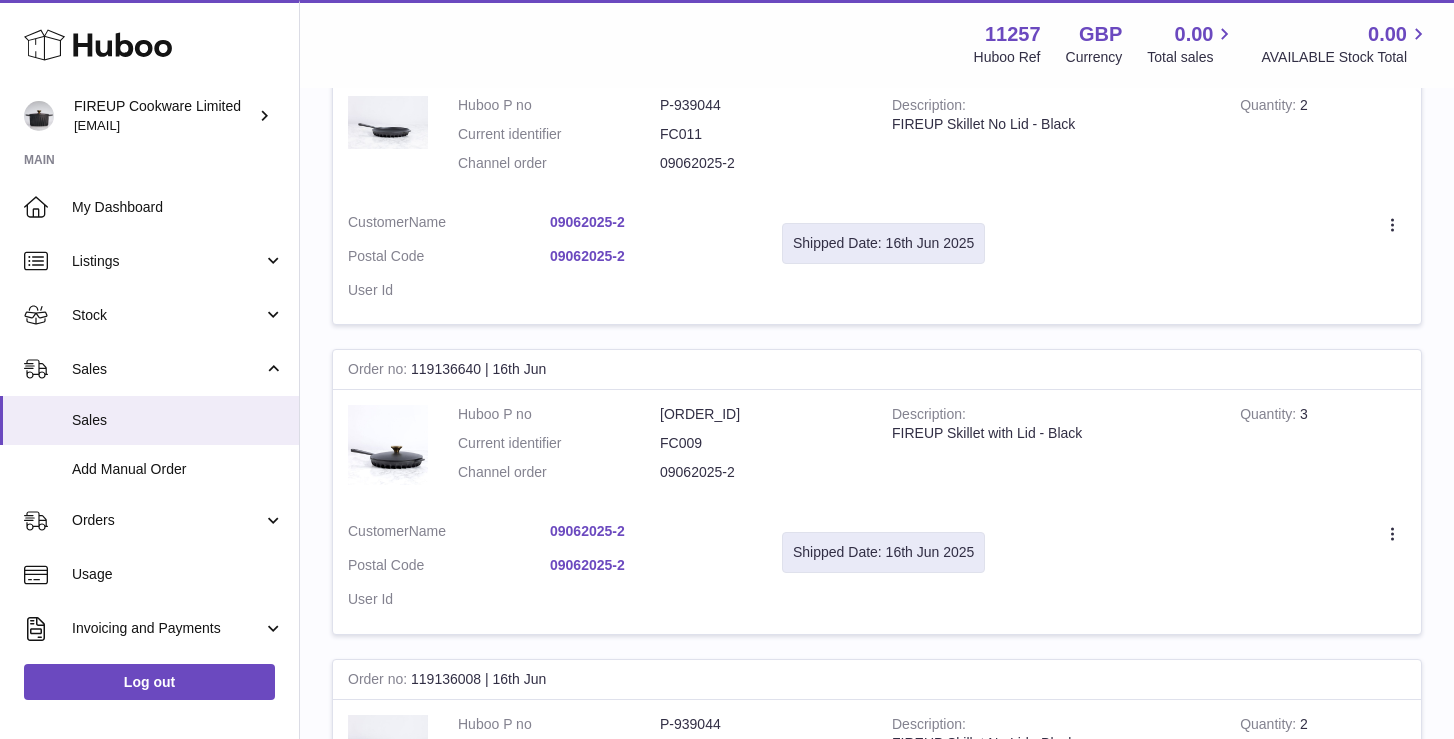 click on "09062025-2" at bounding box center [651, 222] 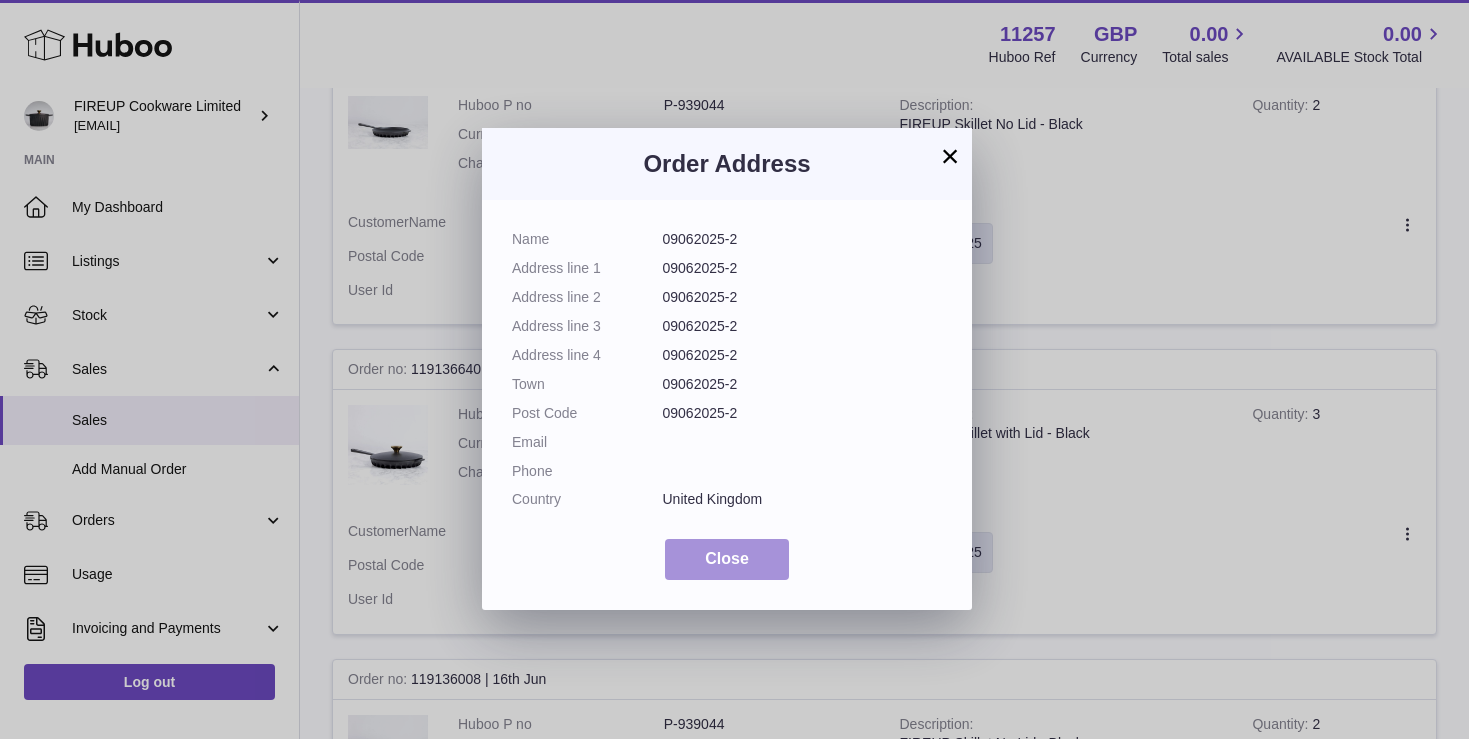click on "Close" at bounding box center (727, 559) 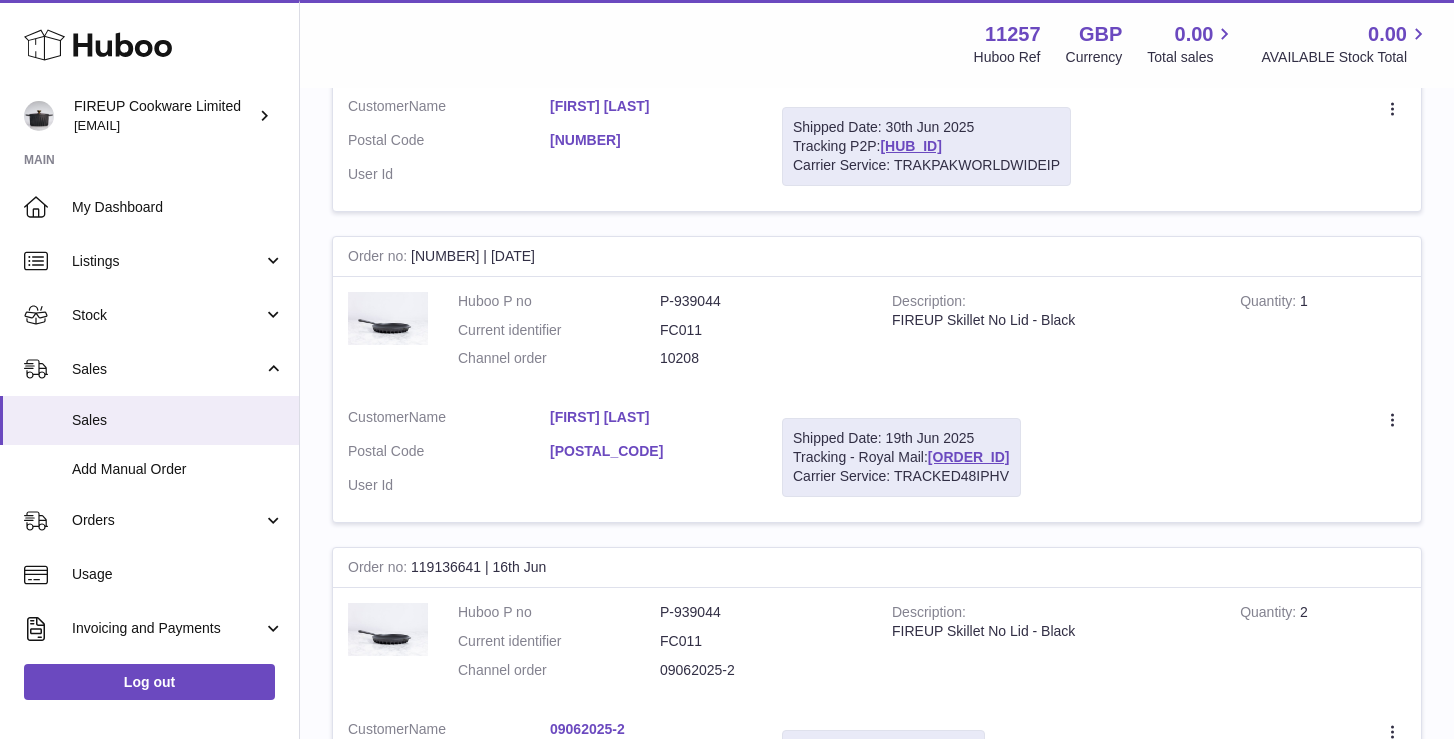 scroll, scrollTop: 0, scrollLeft: 0, axis: both 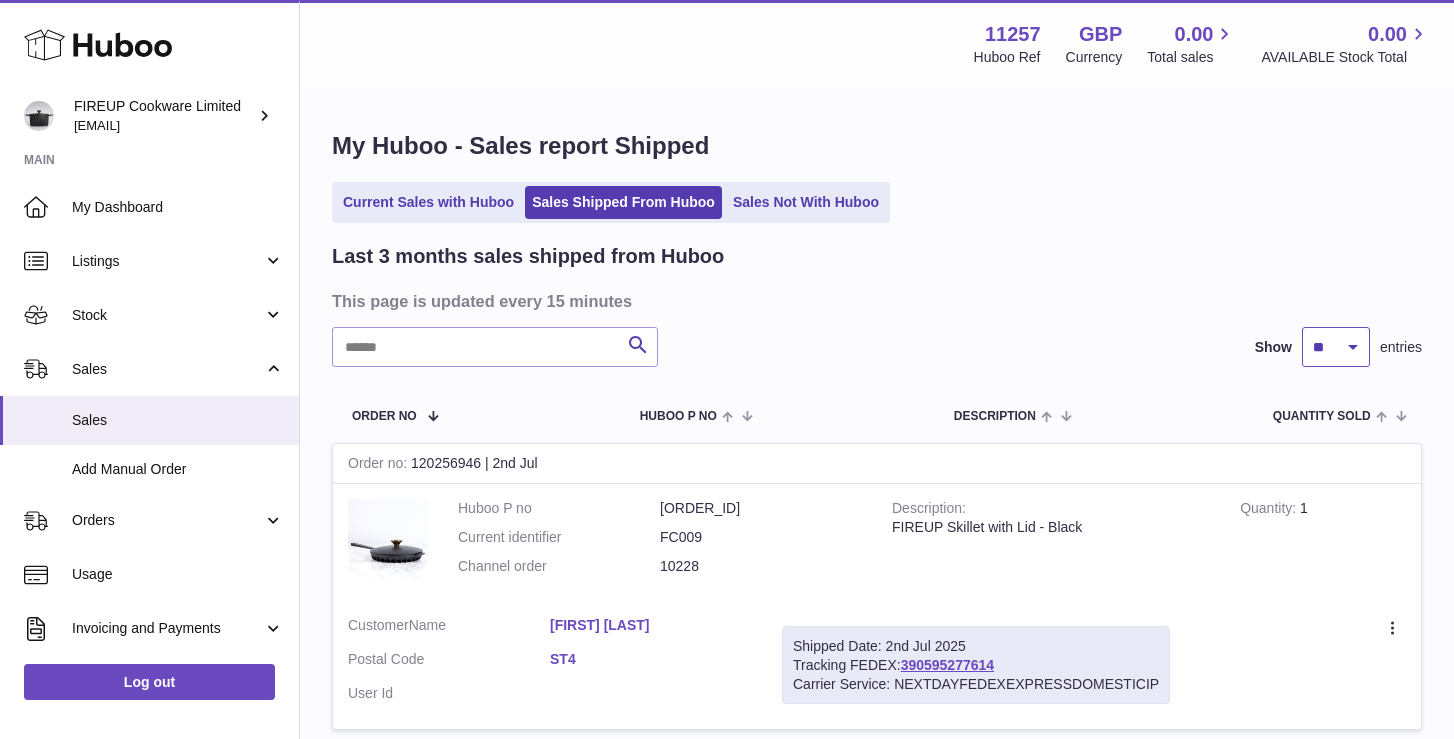 click on "** ** **" at bounding box center [1336, 347] 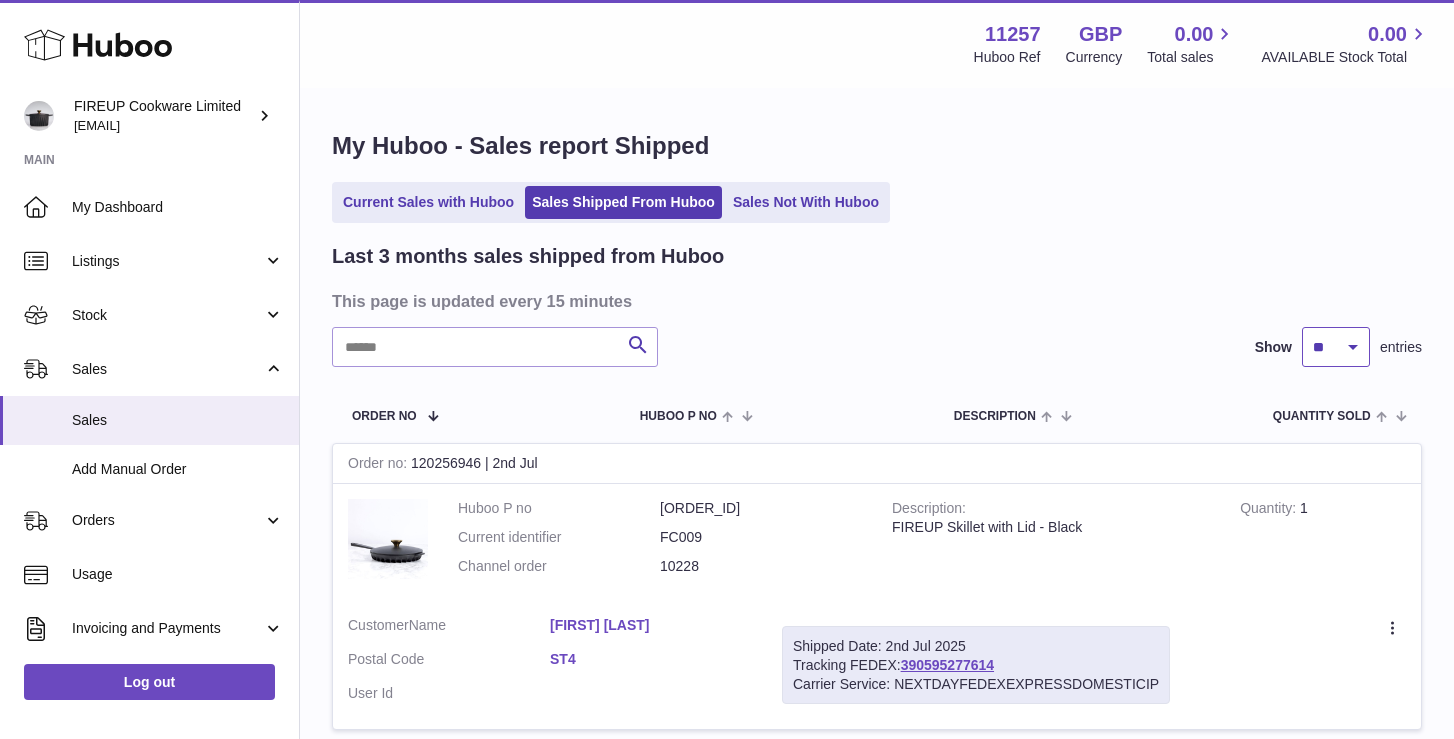 select on "**" 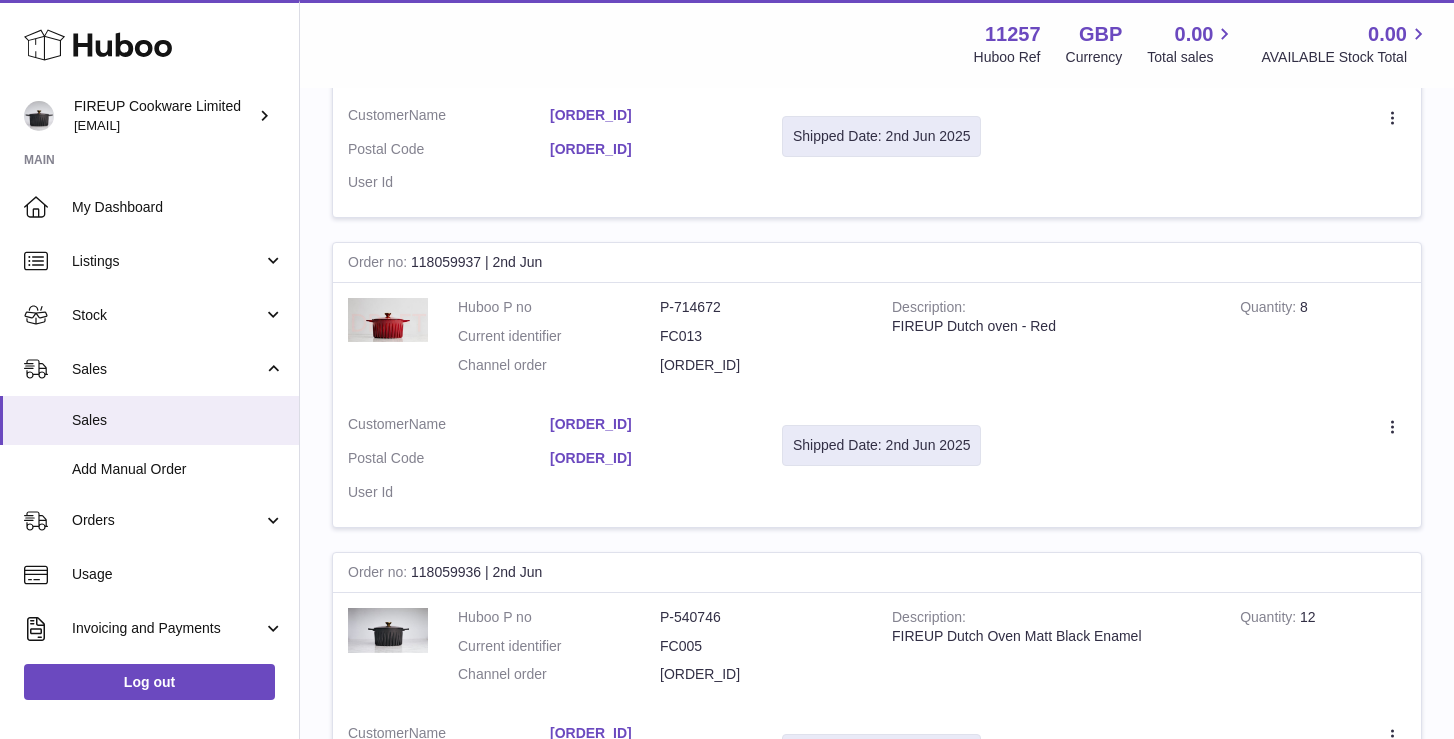 scroll, scrollTop: 10471, scrollLeft: 0, axis: vertical 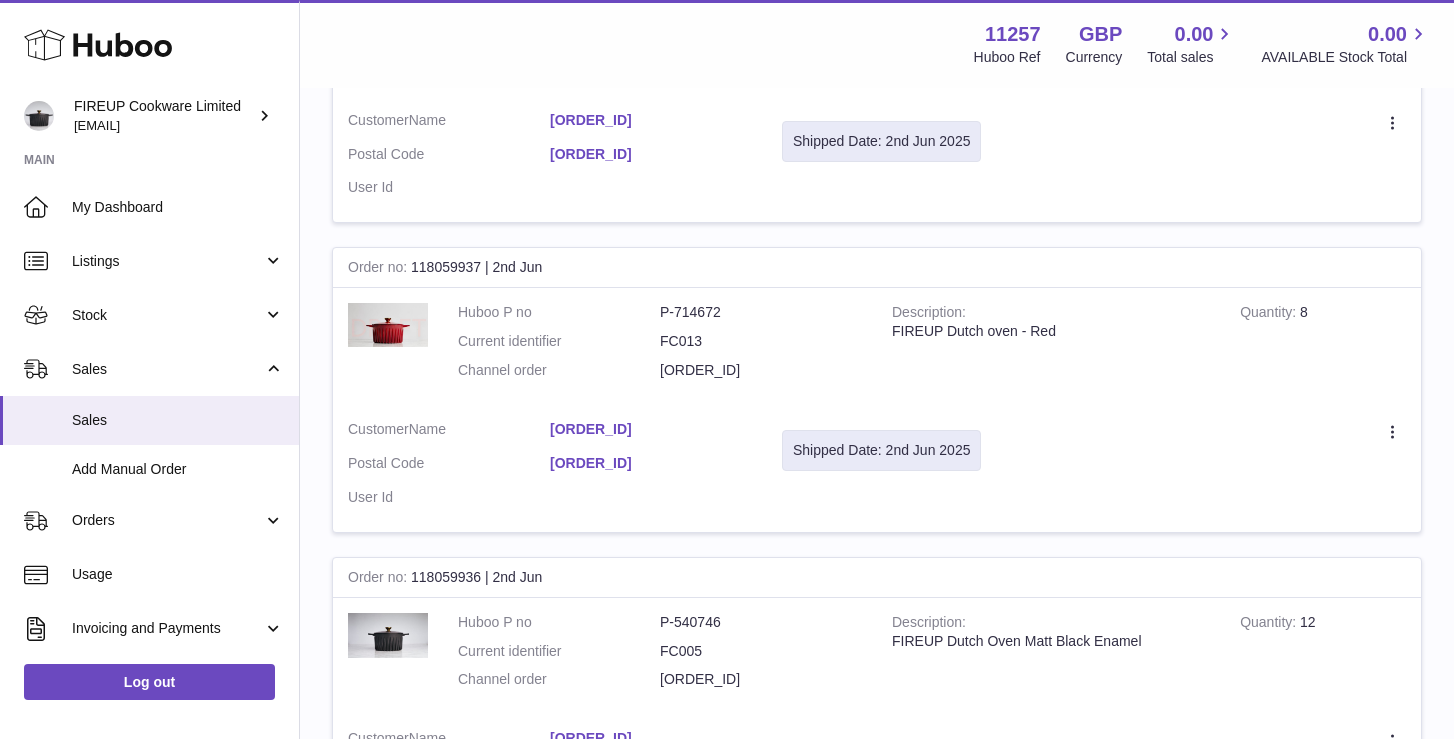click on "Customer Name [ORDER_ID] Postal Code [ORDER_ID] User Id" at bounding box center (550, 468) 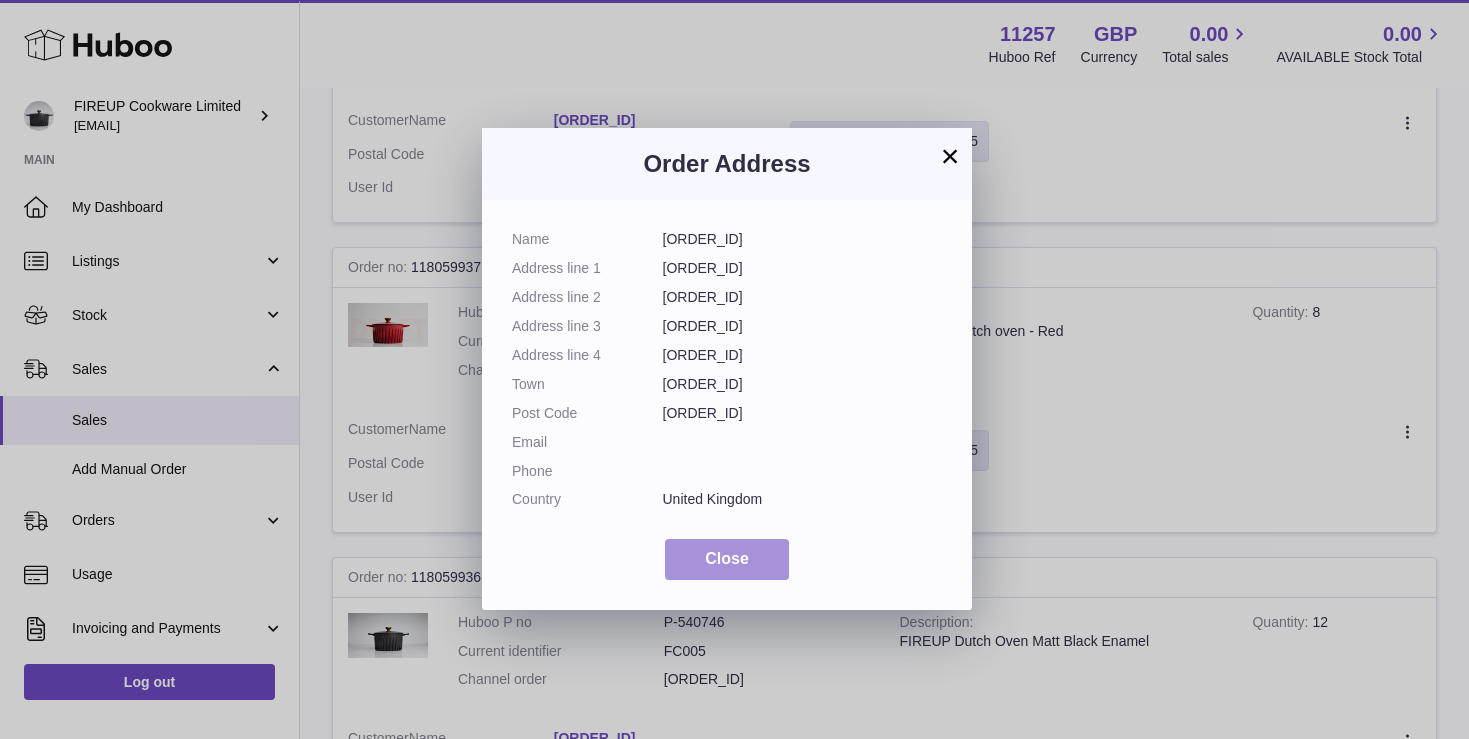 click on "Close" at bounding box center (727, 558) 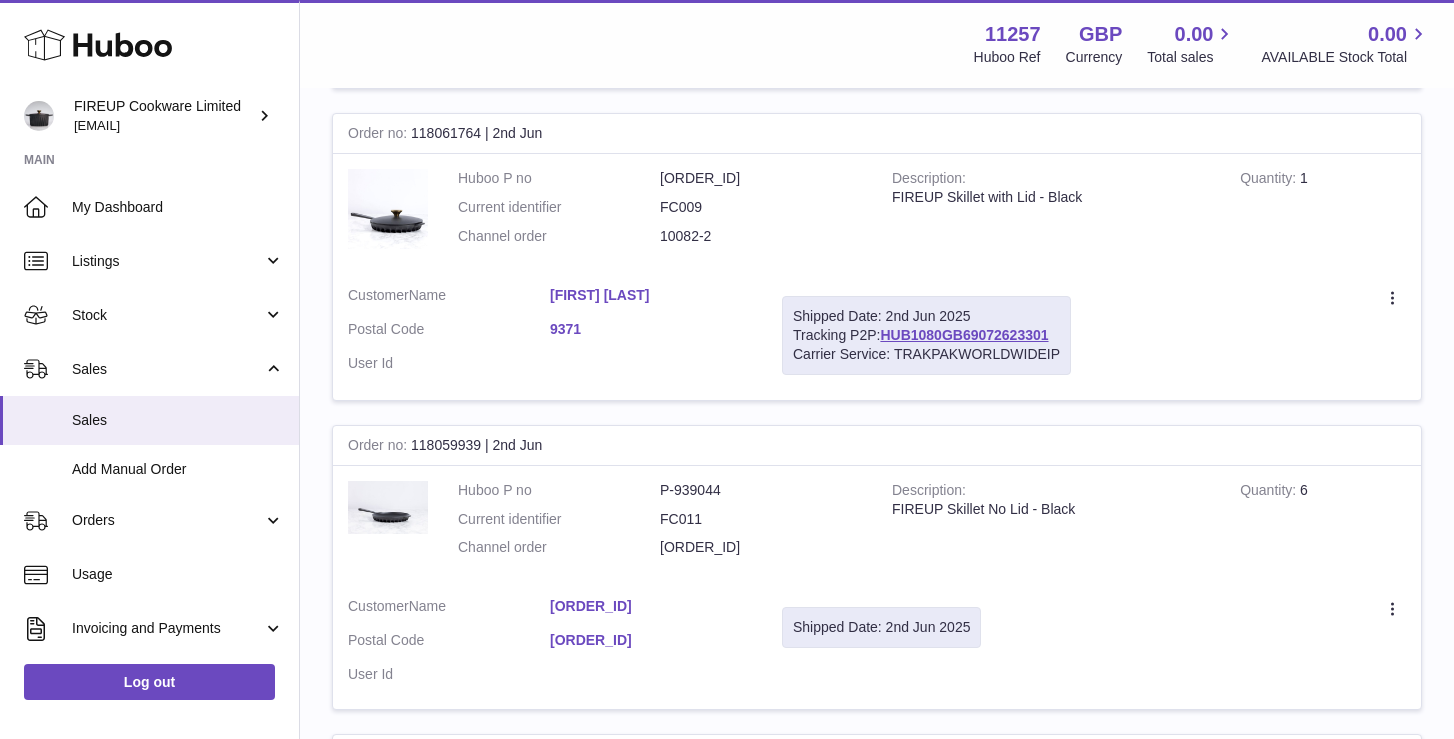 scroll, scrollTop: 9672, scrollLeft: 0, axis: vertical 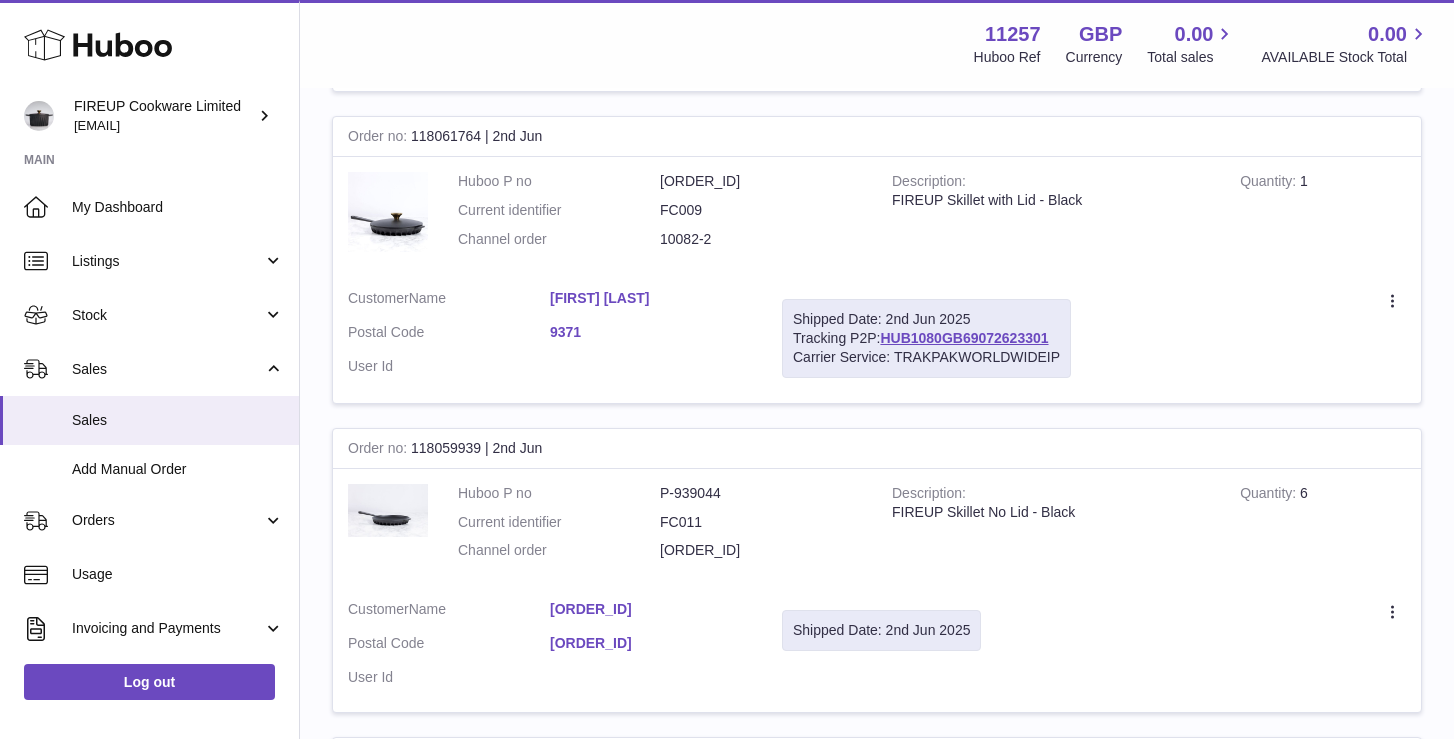 click on "[ORDER_ID]" at bounding box center [651, 609] 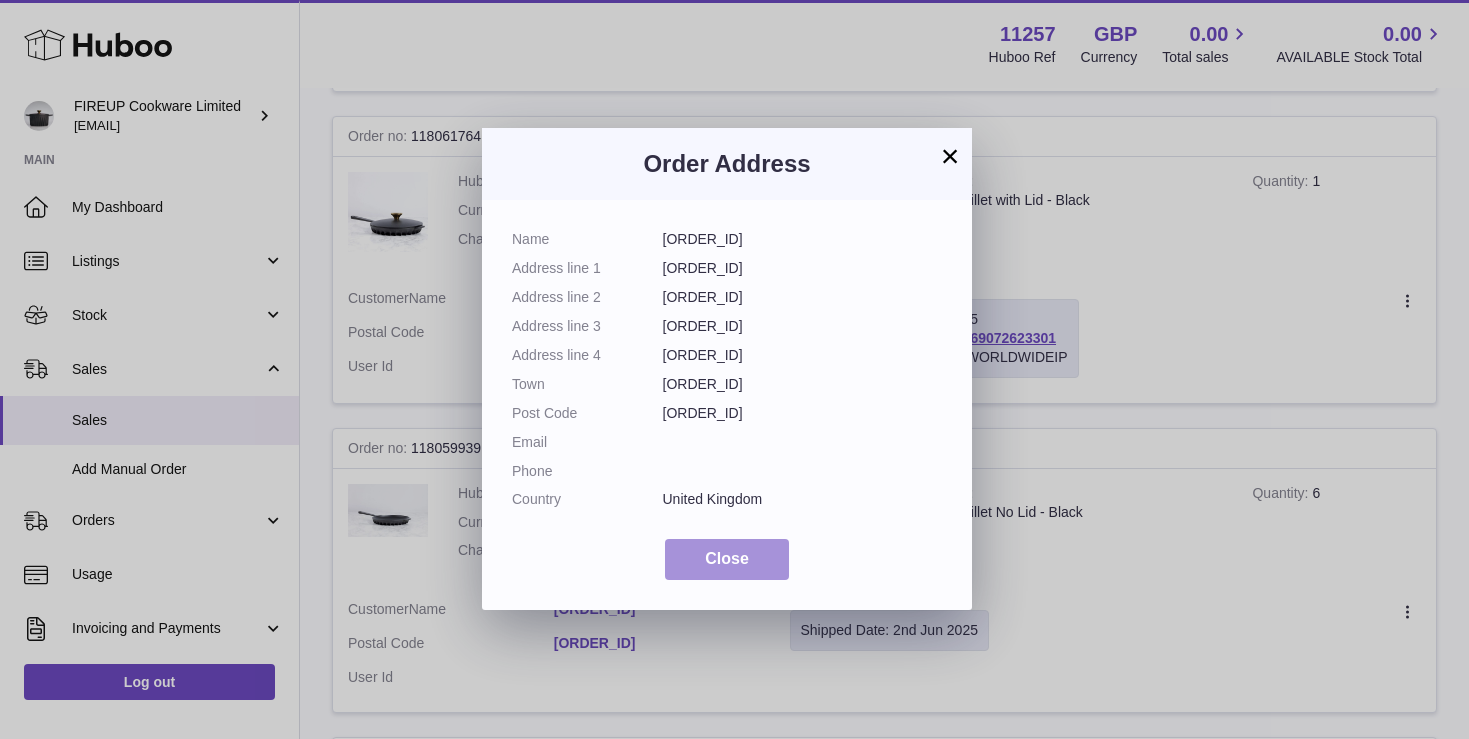 click on "Close" at bounding box center [727, 559] 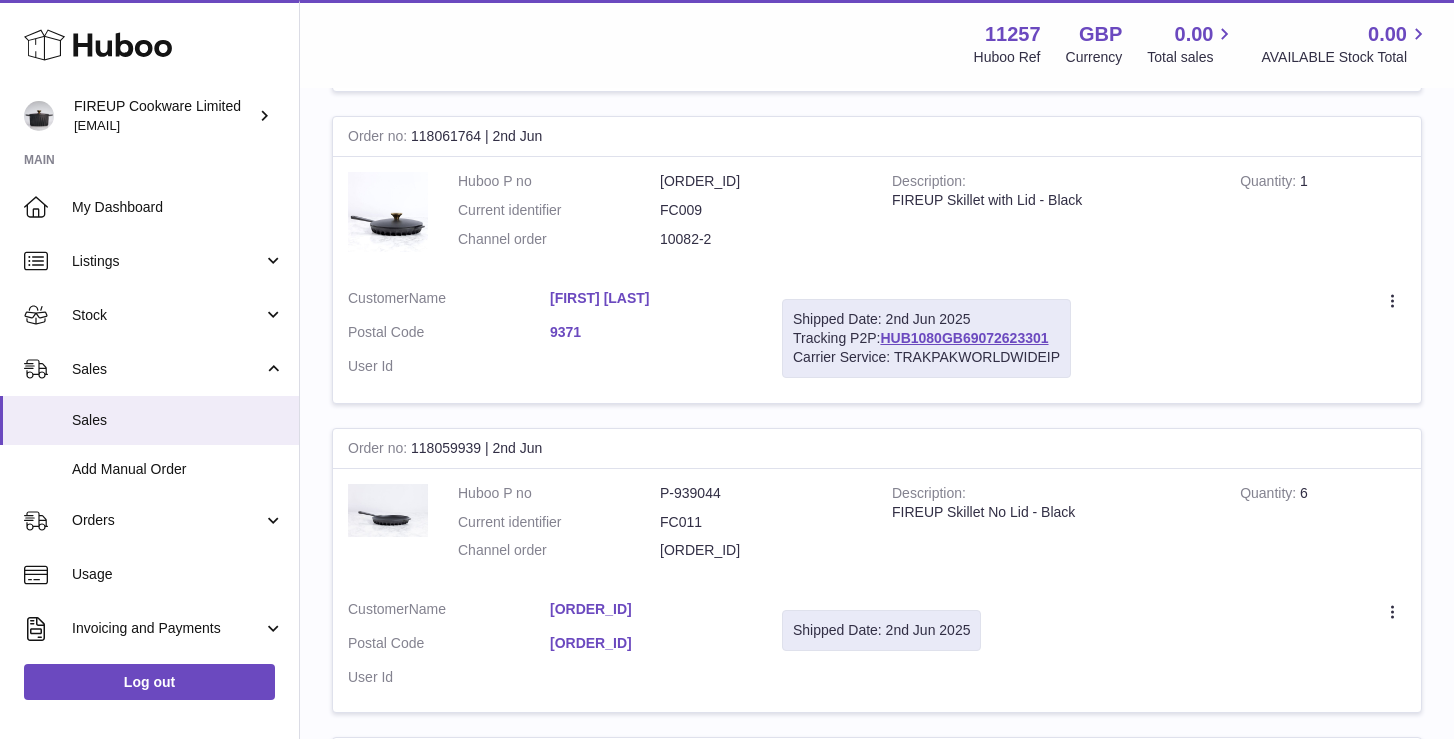 drag, startPoint x: 1073, startPoint y: 512, endPoint x: 814, endPoint y: 499, distance: 259.32605 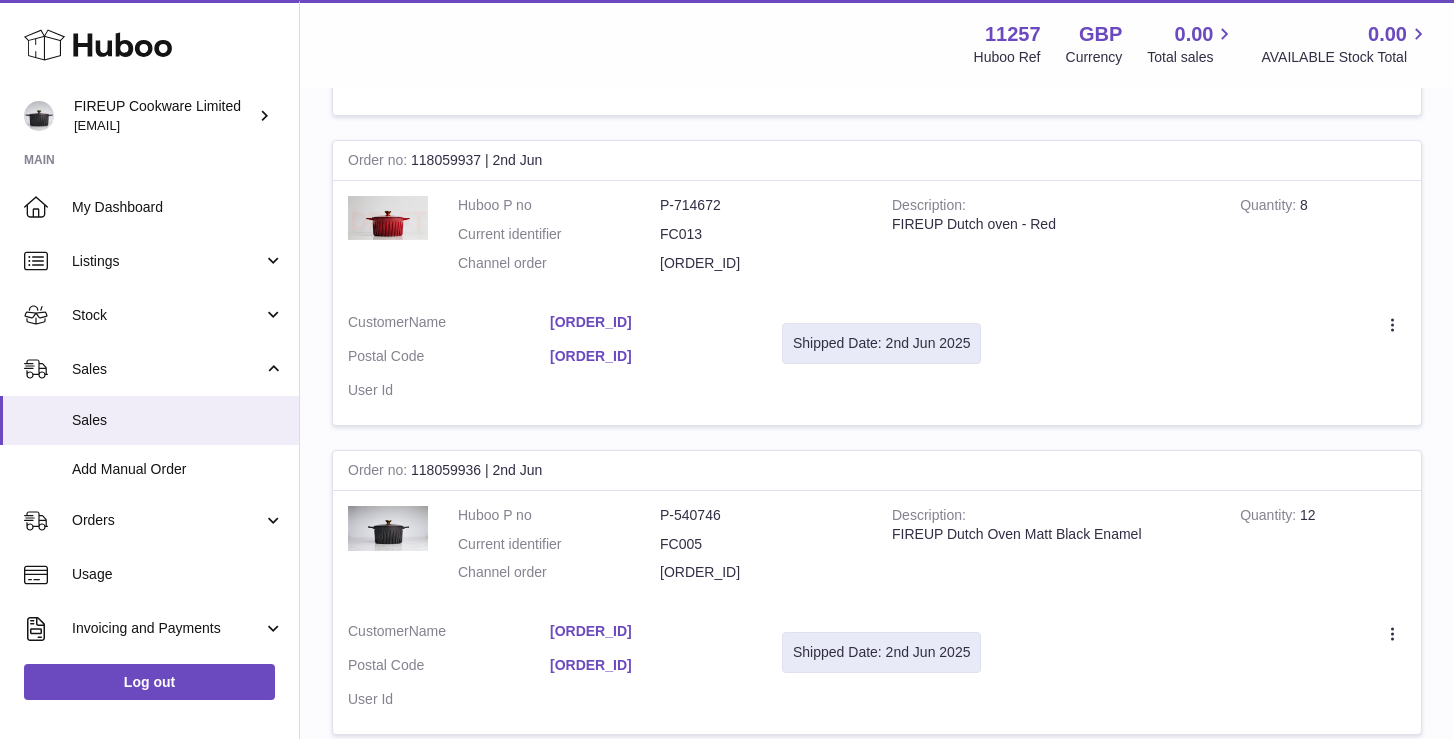 scroll, scrollTop: 10577, scrollLeft: 0, axis: vertical 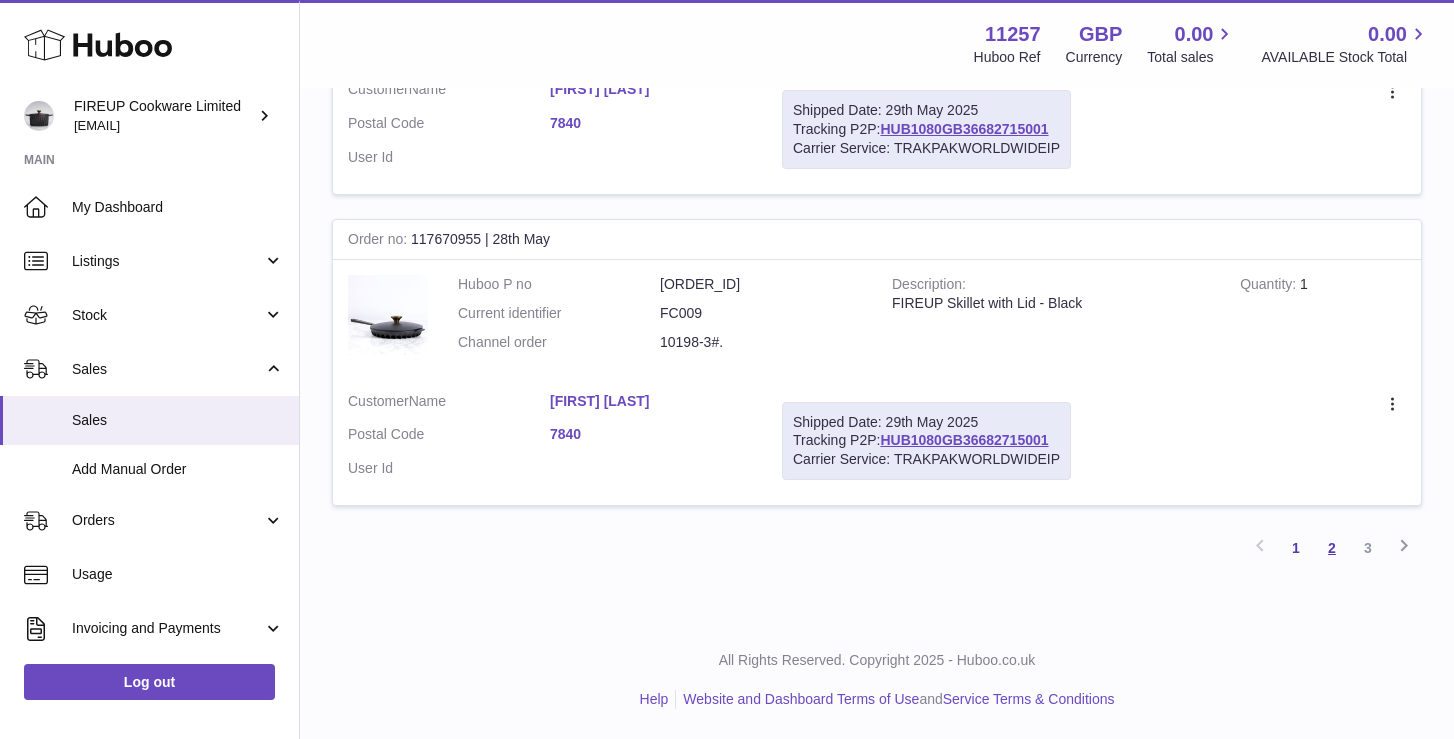 click on "2" at bounding box center (1332, 548) 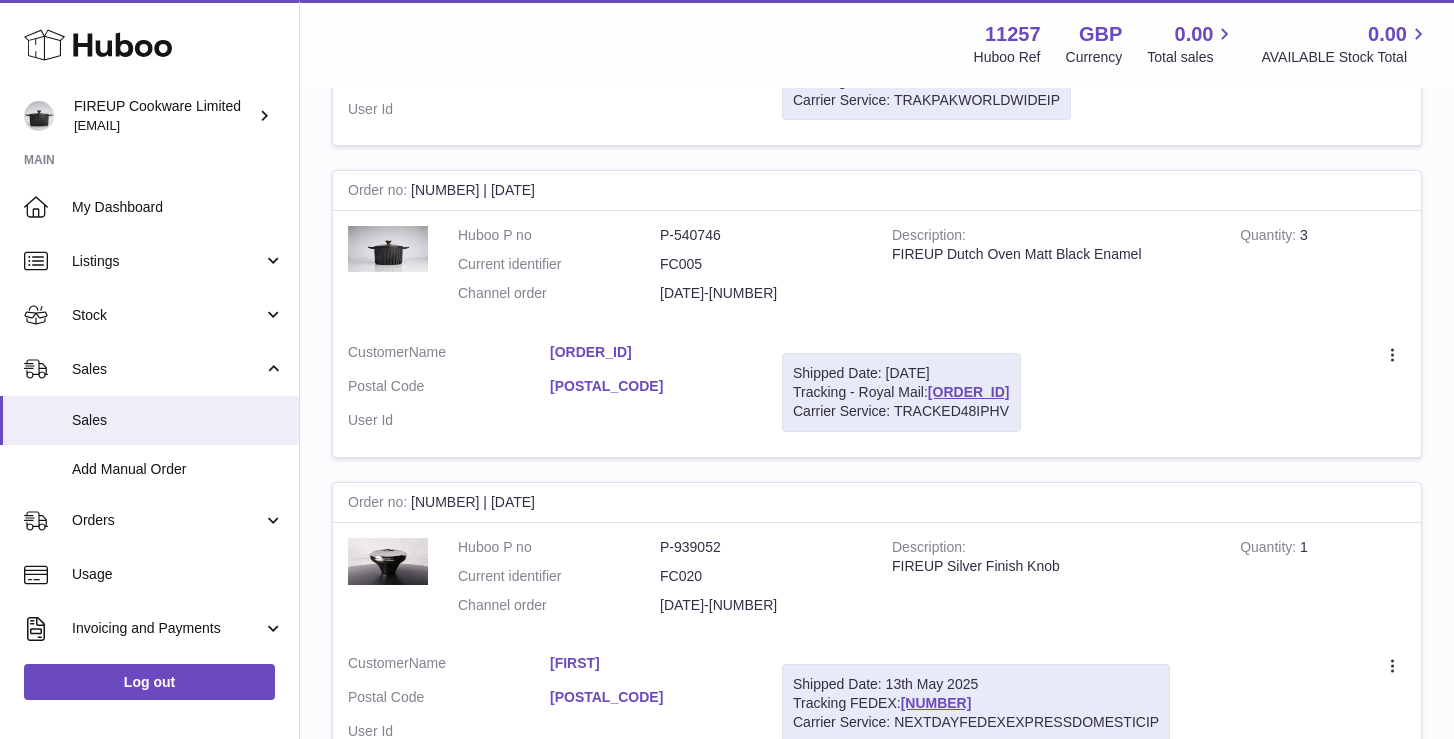 scroll, scrollTop: 10541, scrollLeft: 0, axis: vertical 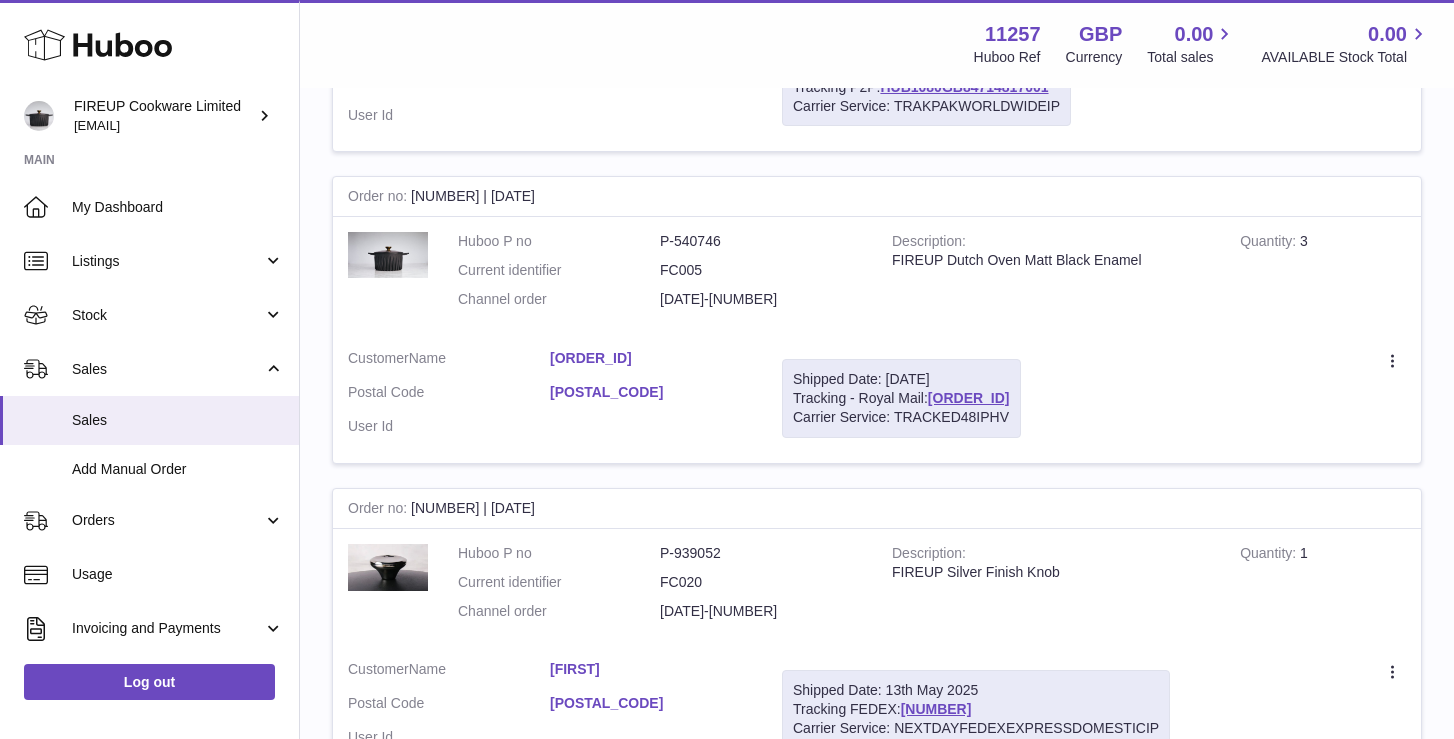 click on "Create a ticket
Duplicate Order" at bounding box center [1228, 398] 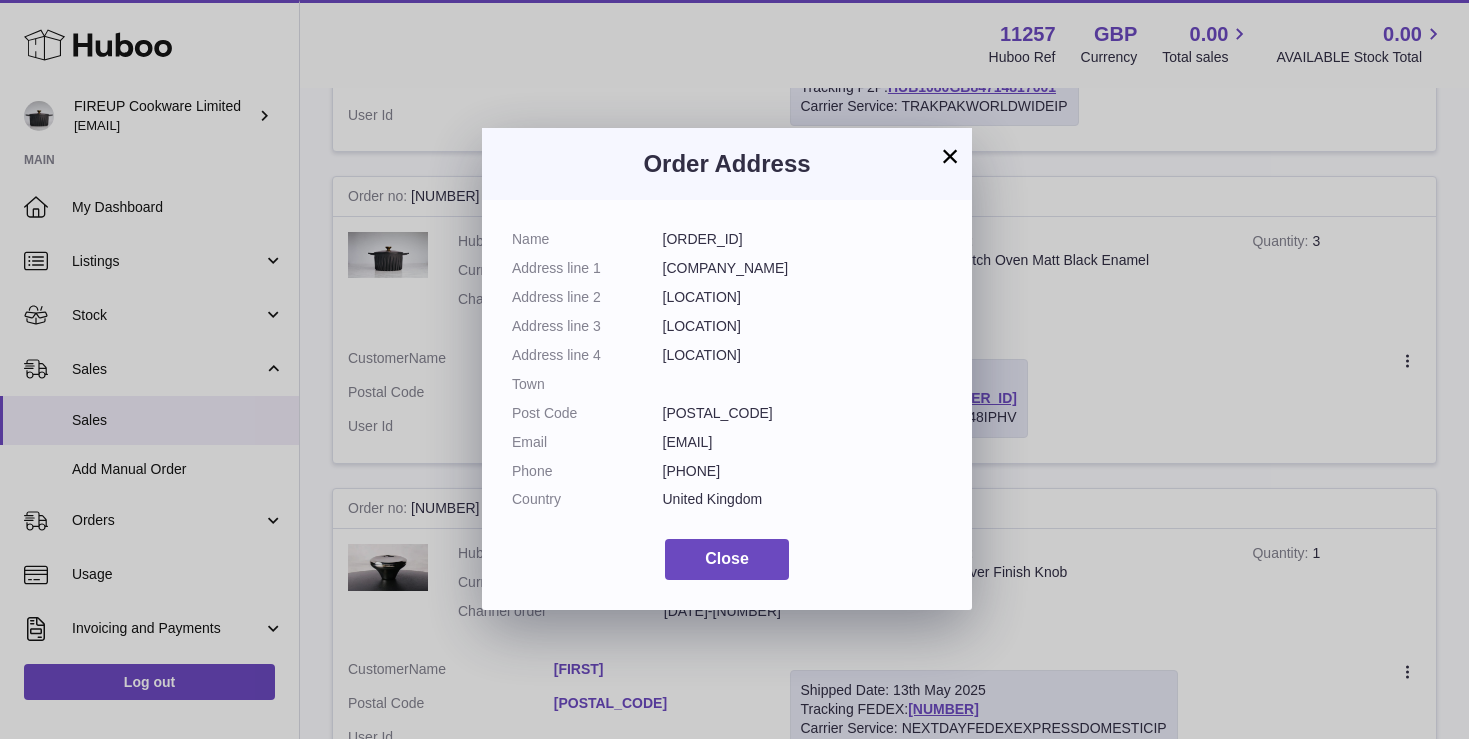 click on "×" at bounding box center (950, 156) 